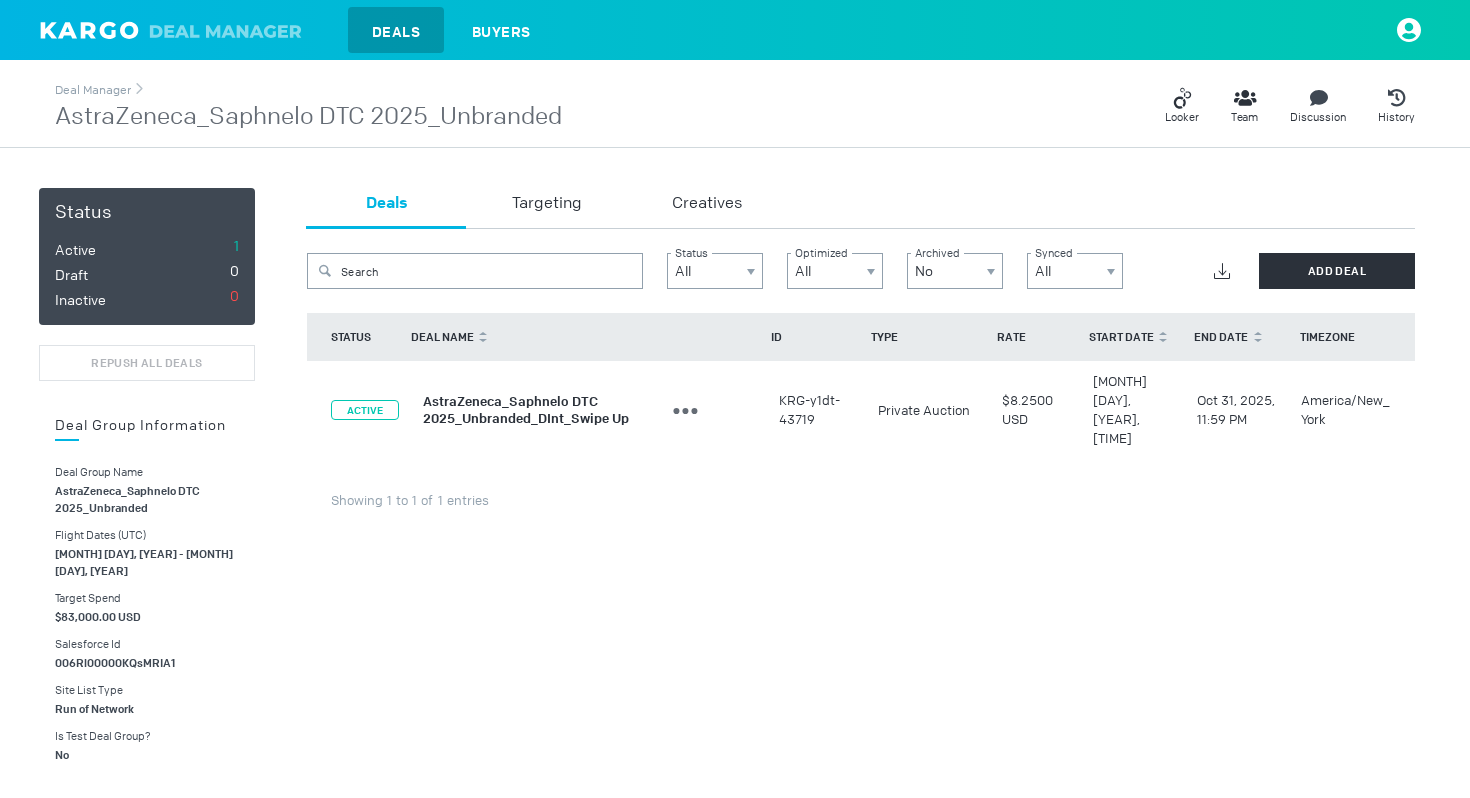 scroll, scrollTop: 0, scrollLeft: 0, axis: both 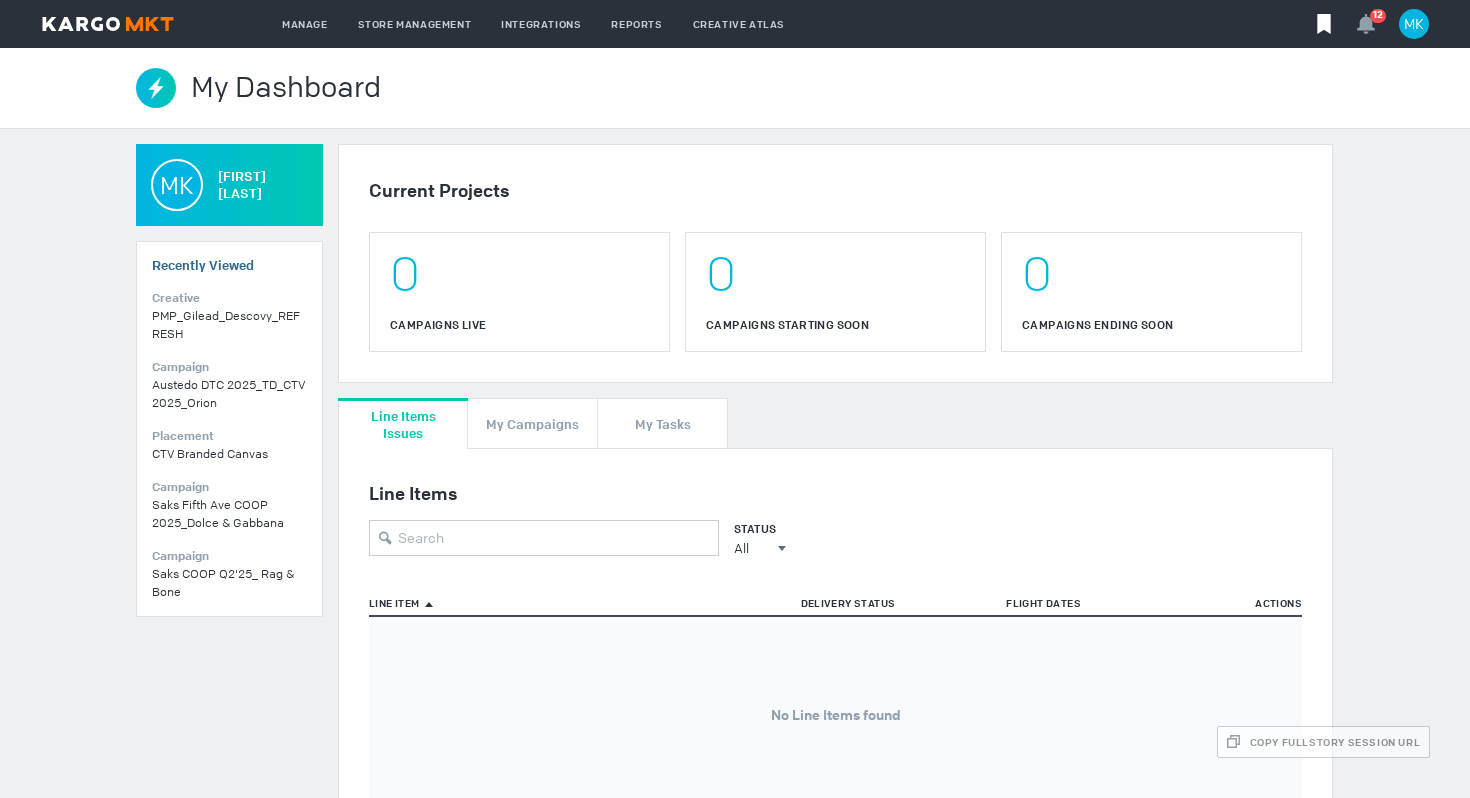 click at bounding box center (1324, 24) 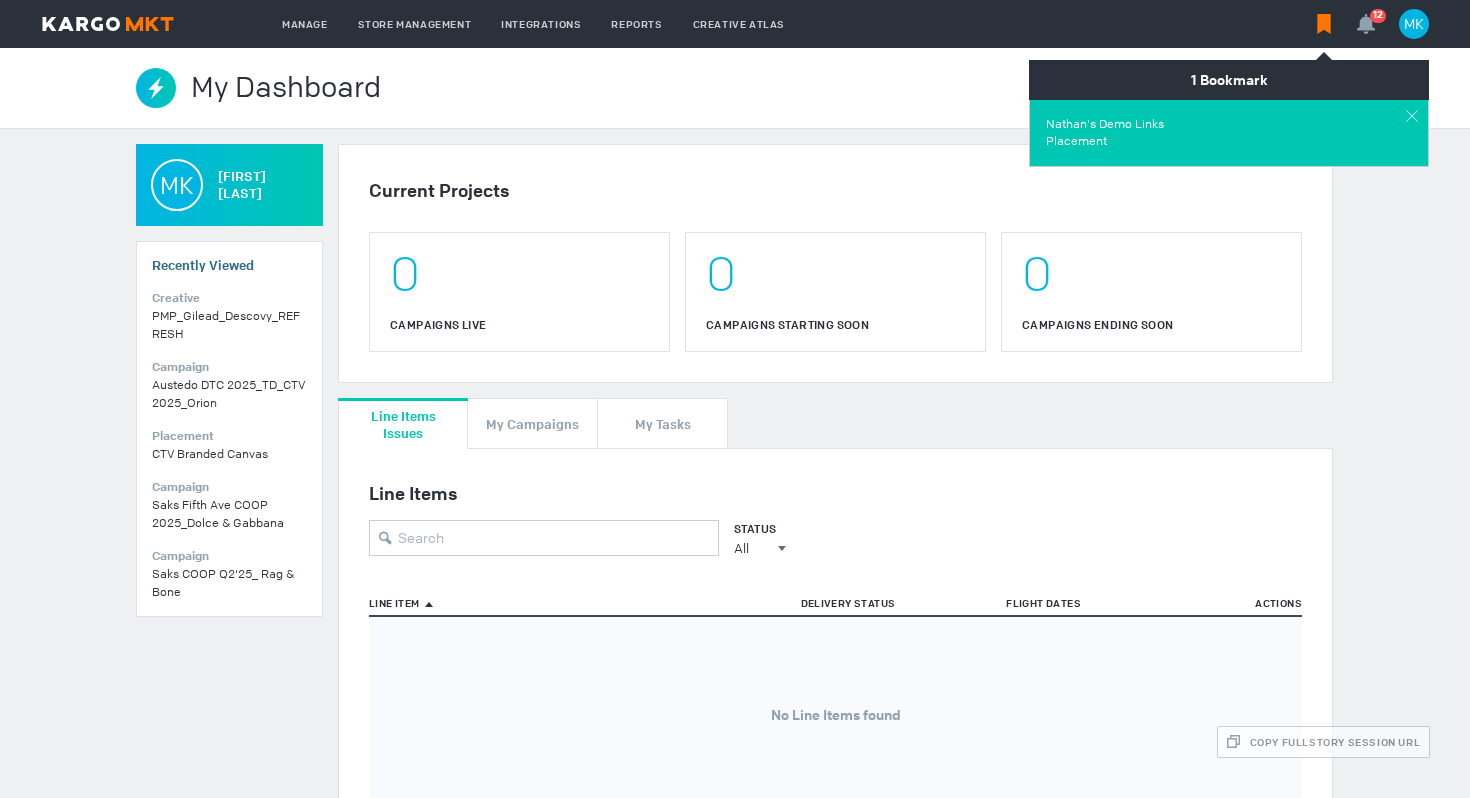 click on "Placement" at bounding box center [1229, 141] 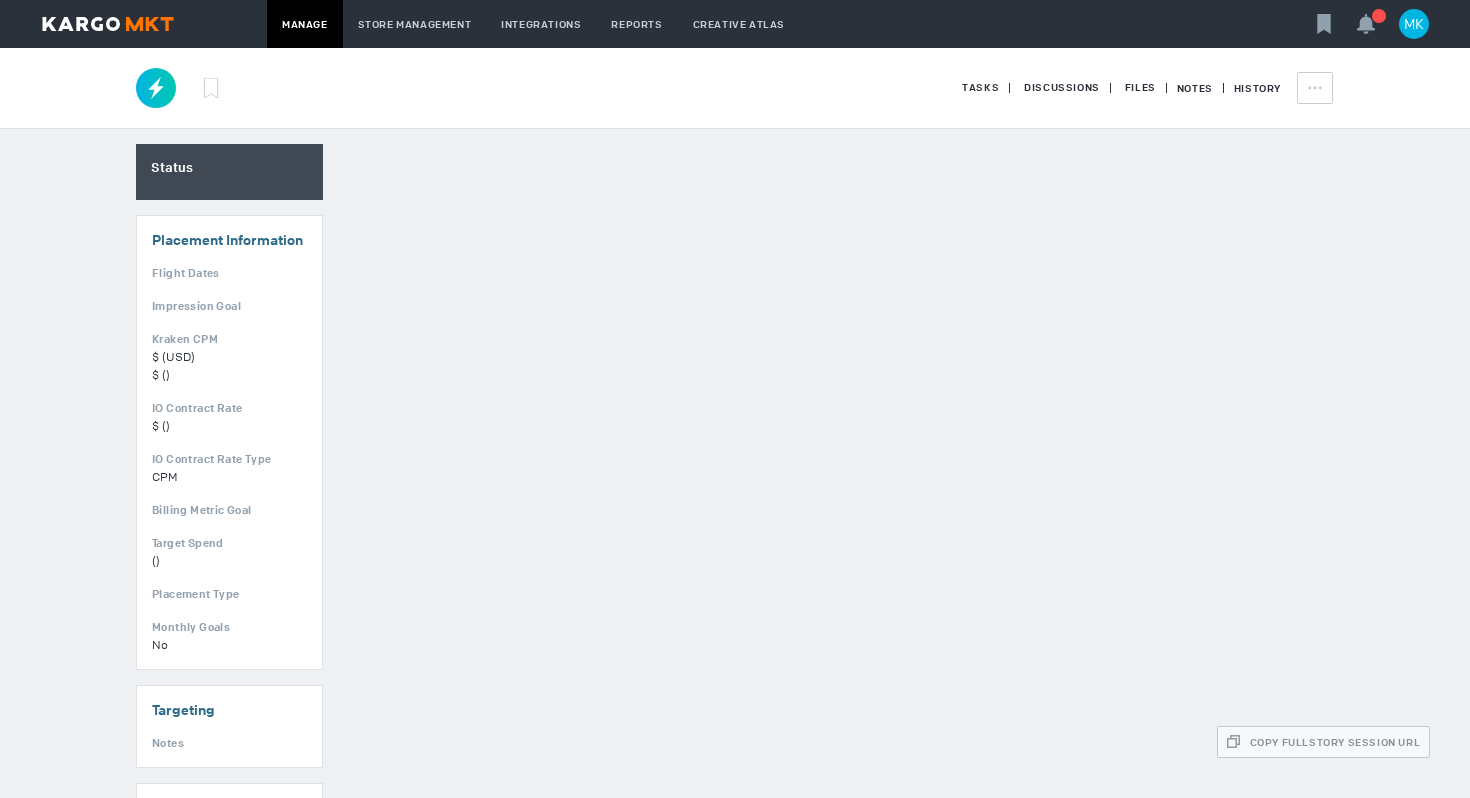 scroll, scrollTop: 0, scrollLeft: 0, axis: both 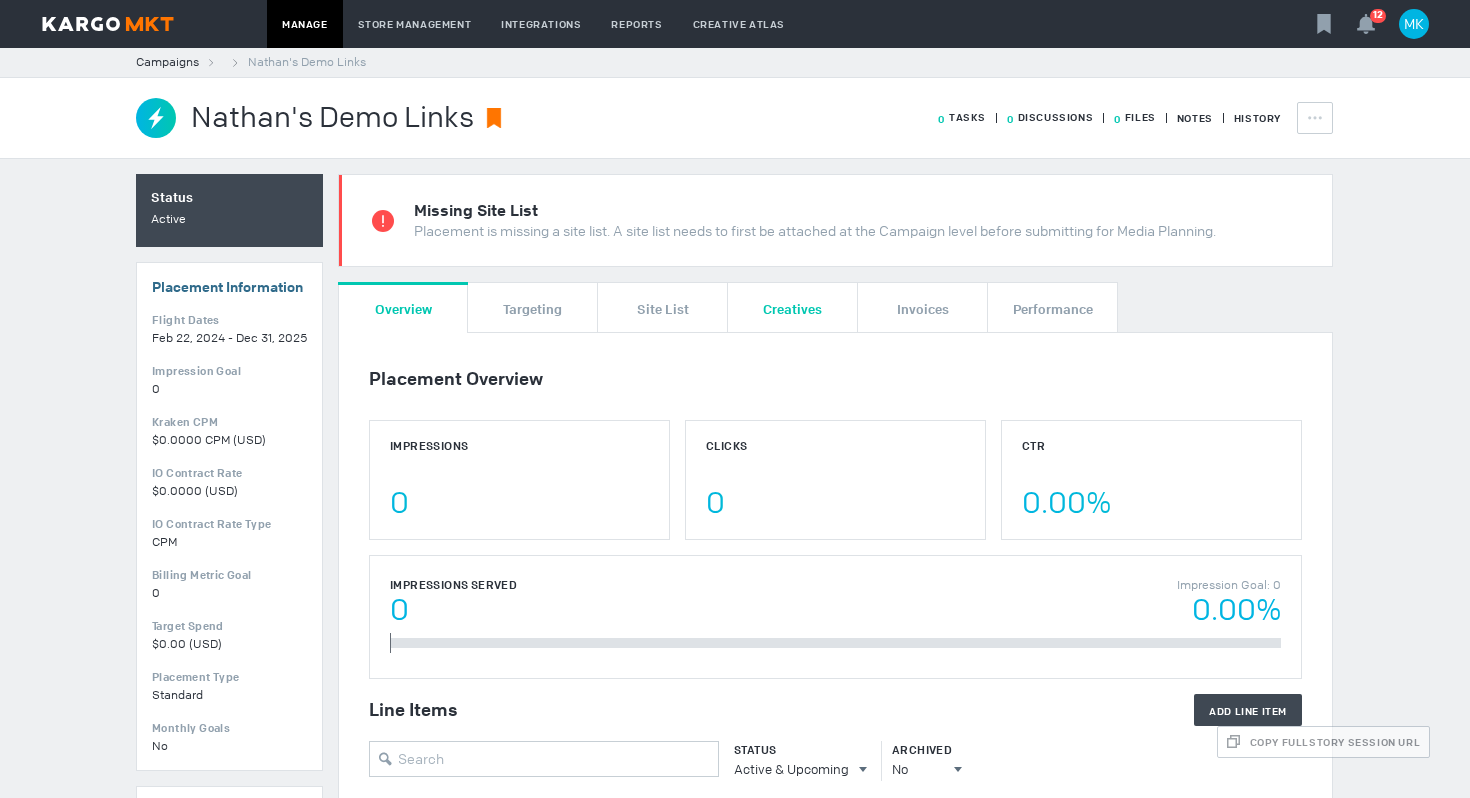 click on "Creatives" at bounding box center [792, 308] 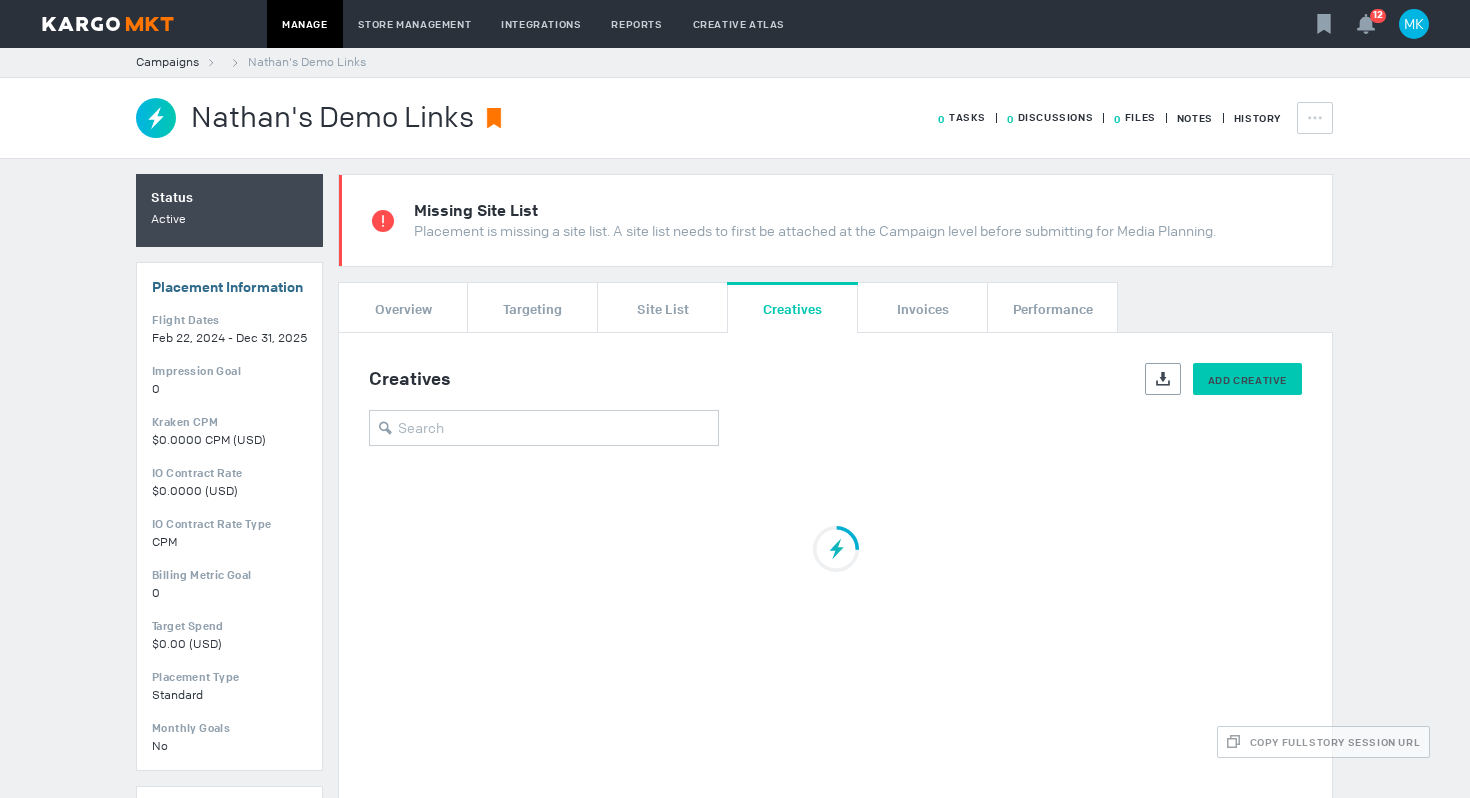 click on "Add Creative" at bounding box center [1247, 380] 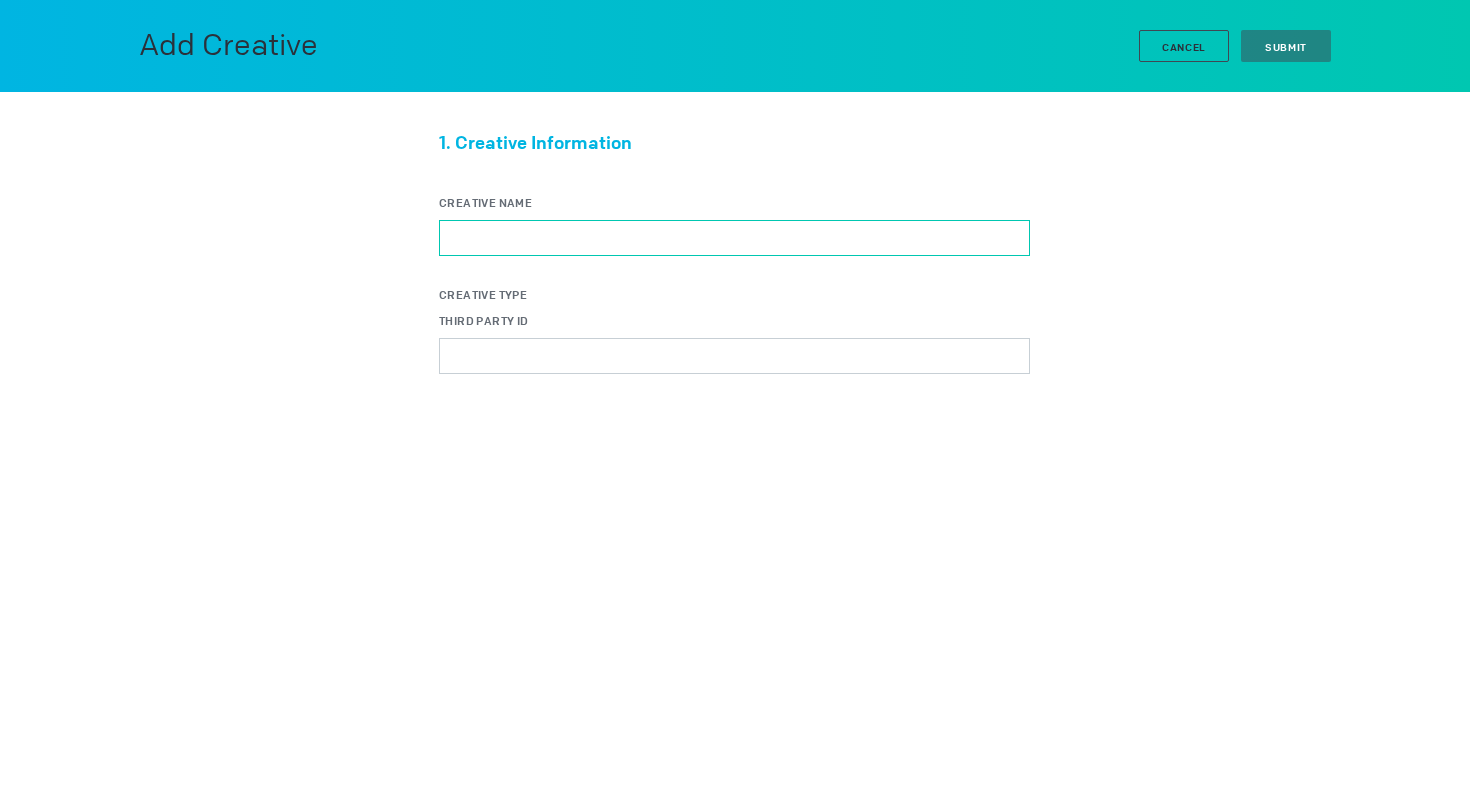click on "Creative Name" at bounding box center (734, 238) 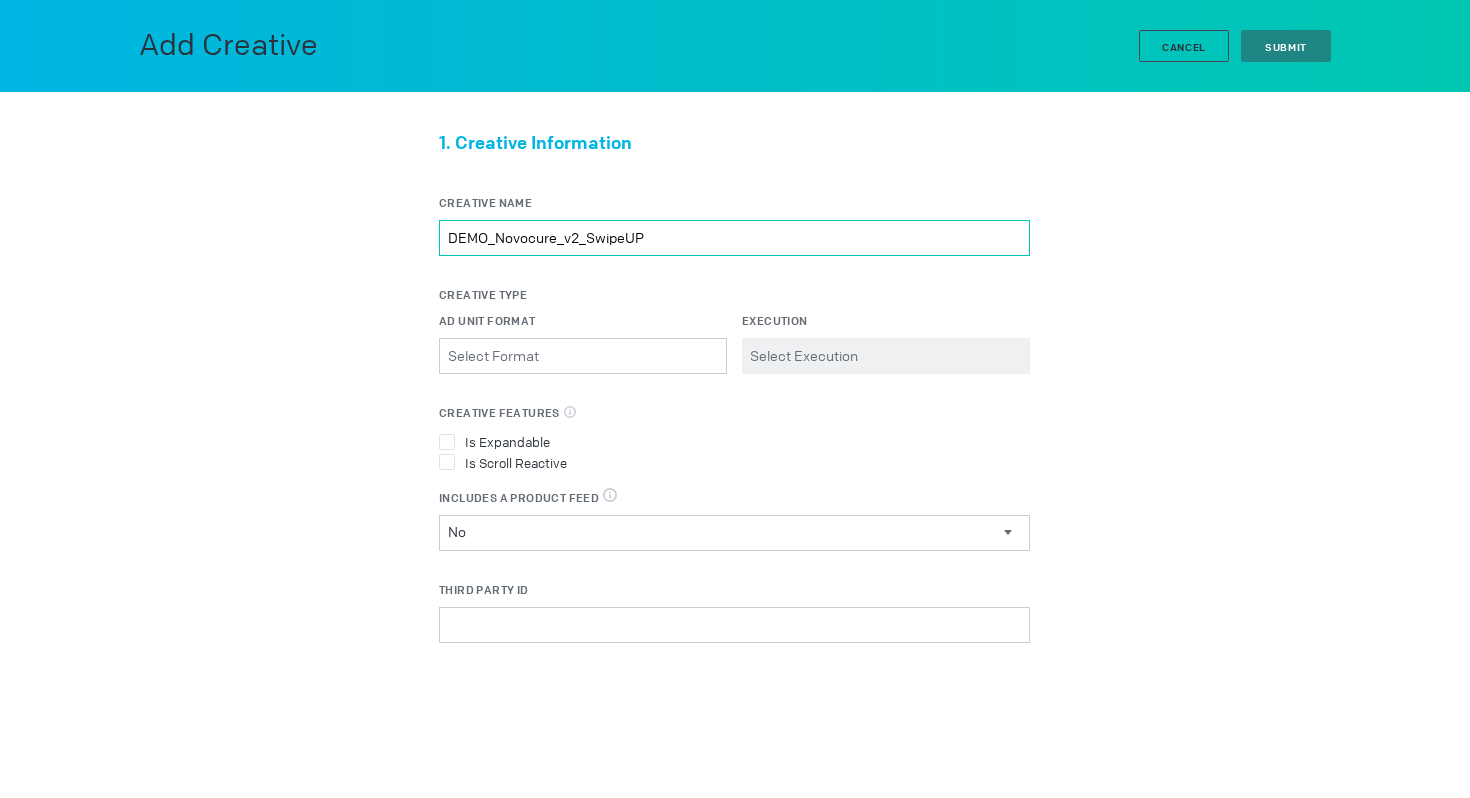 type on "DEMO_Novocure_v2_SwipeUP" 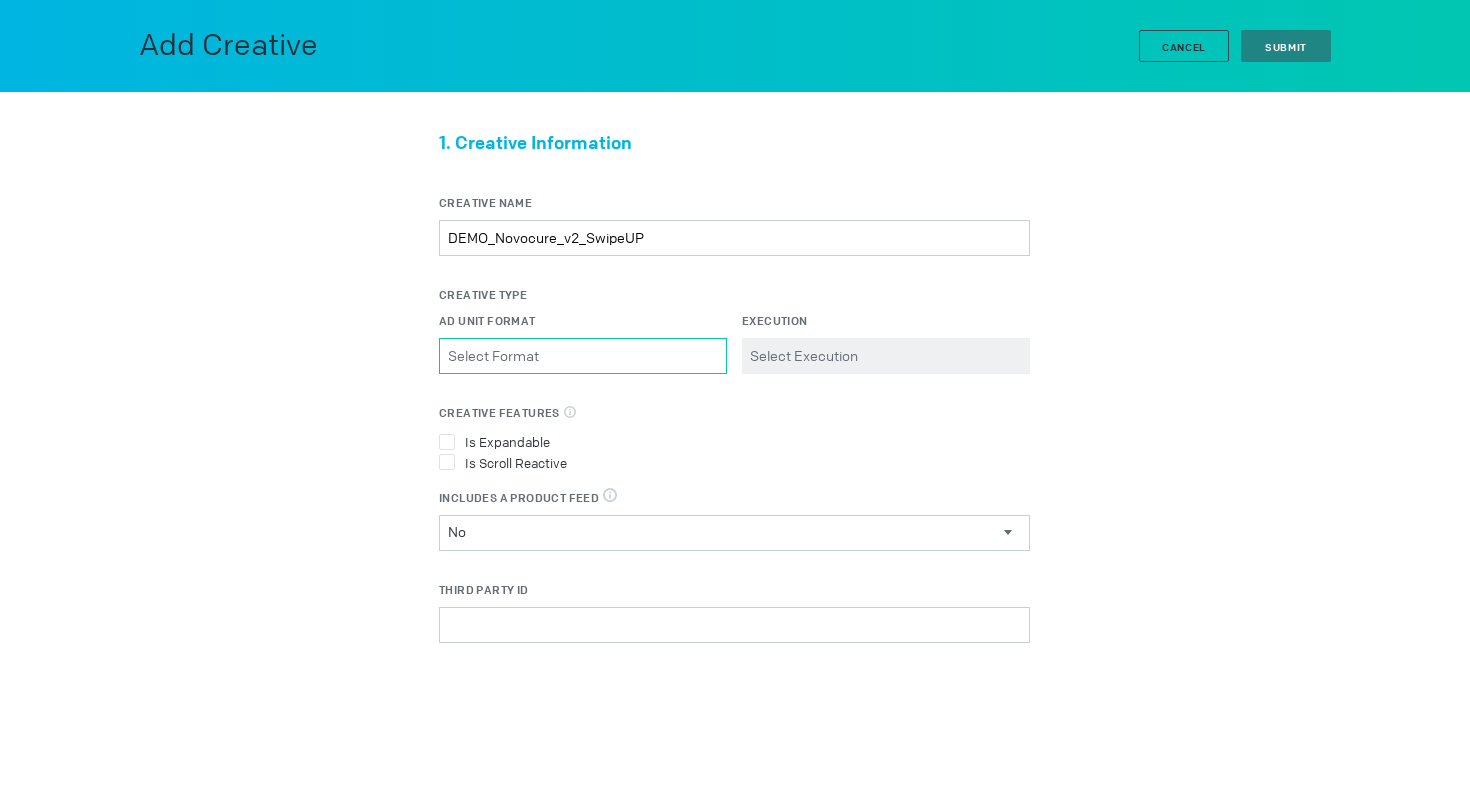 click on "Ad Unit Format Please select a valid item" at bounding box center [583, 356] 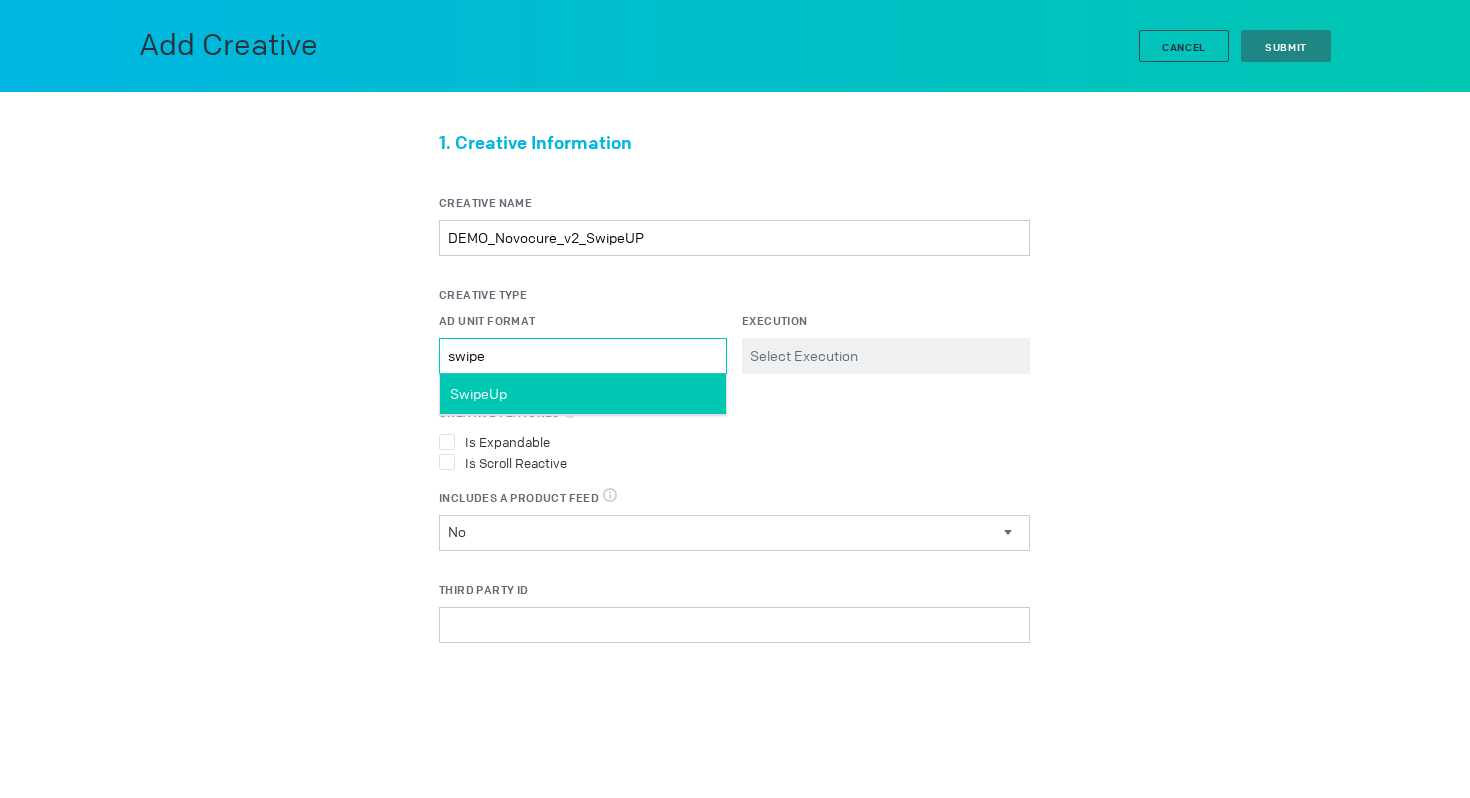type on "swipe" 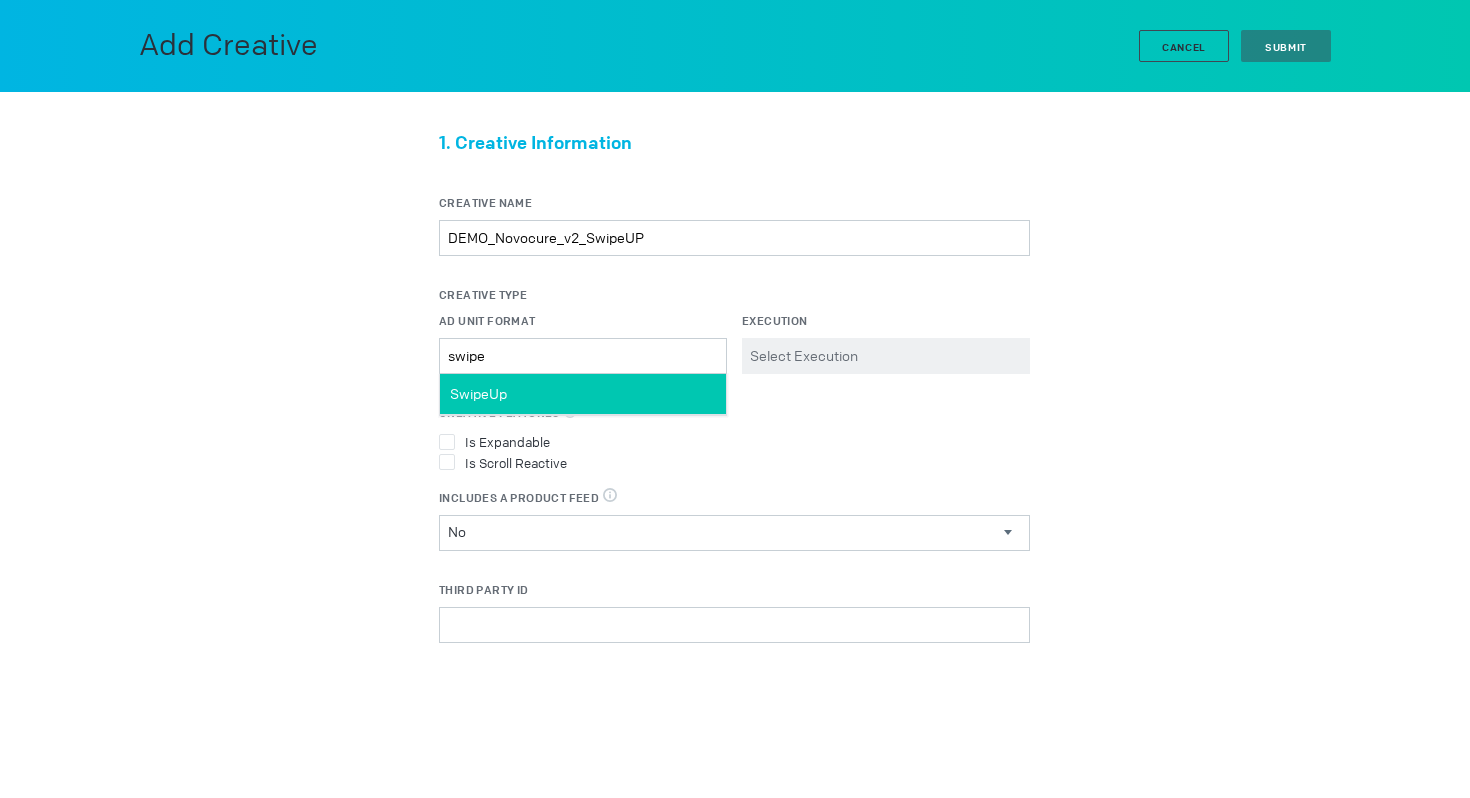 click on "SwipeUp" at bounding box center [583, 394] 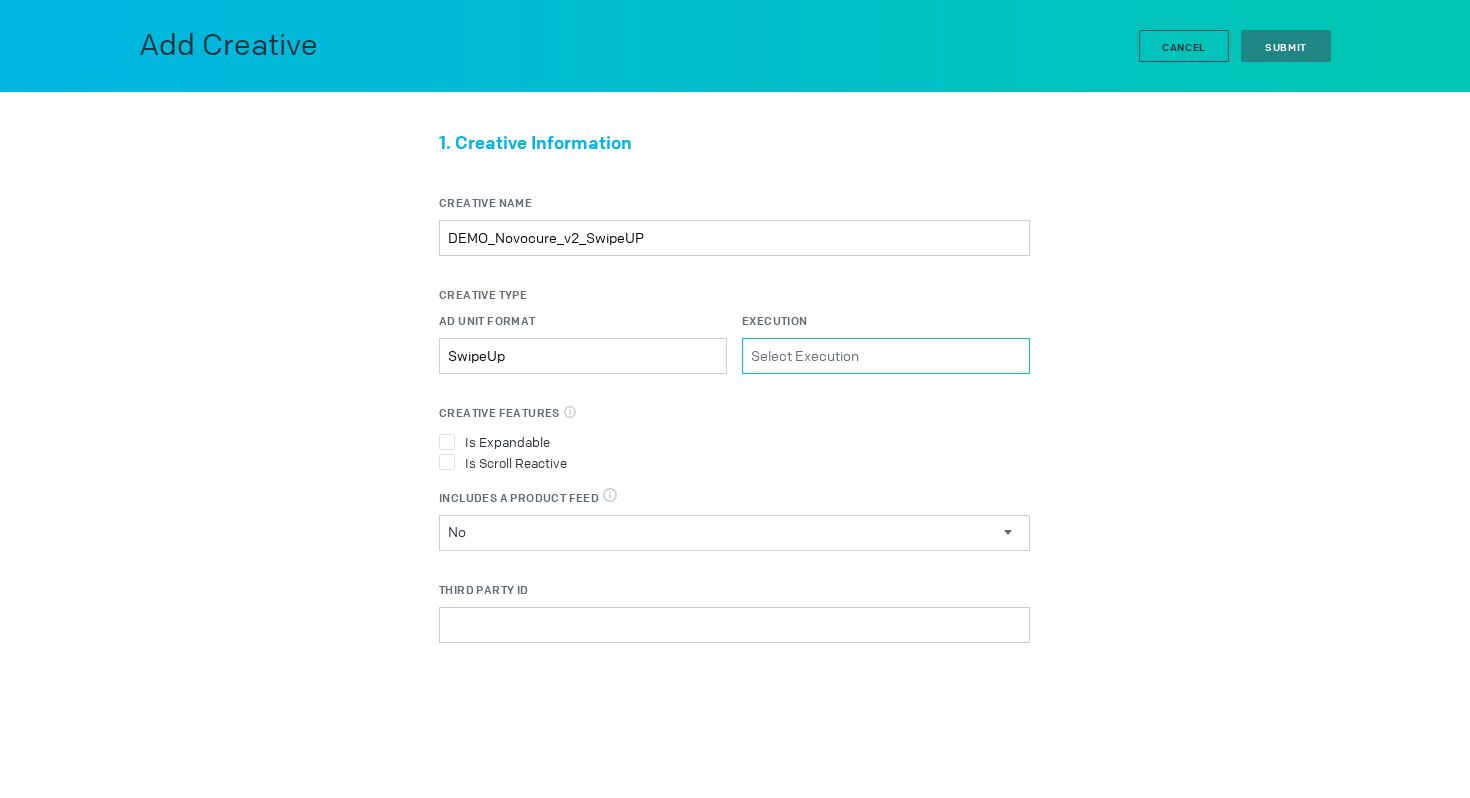 click on "Execution Please select a valid item" at bounding box center (886, 356) 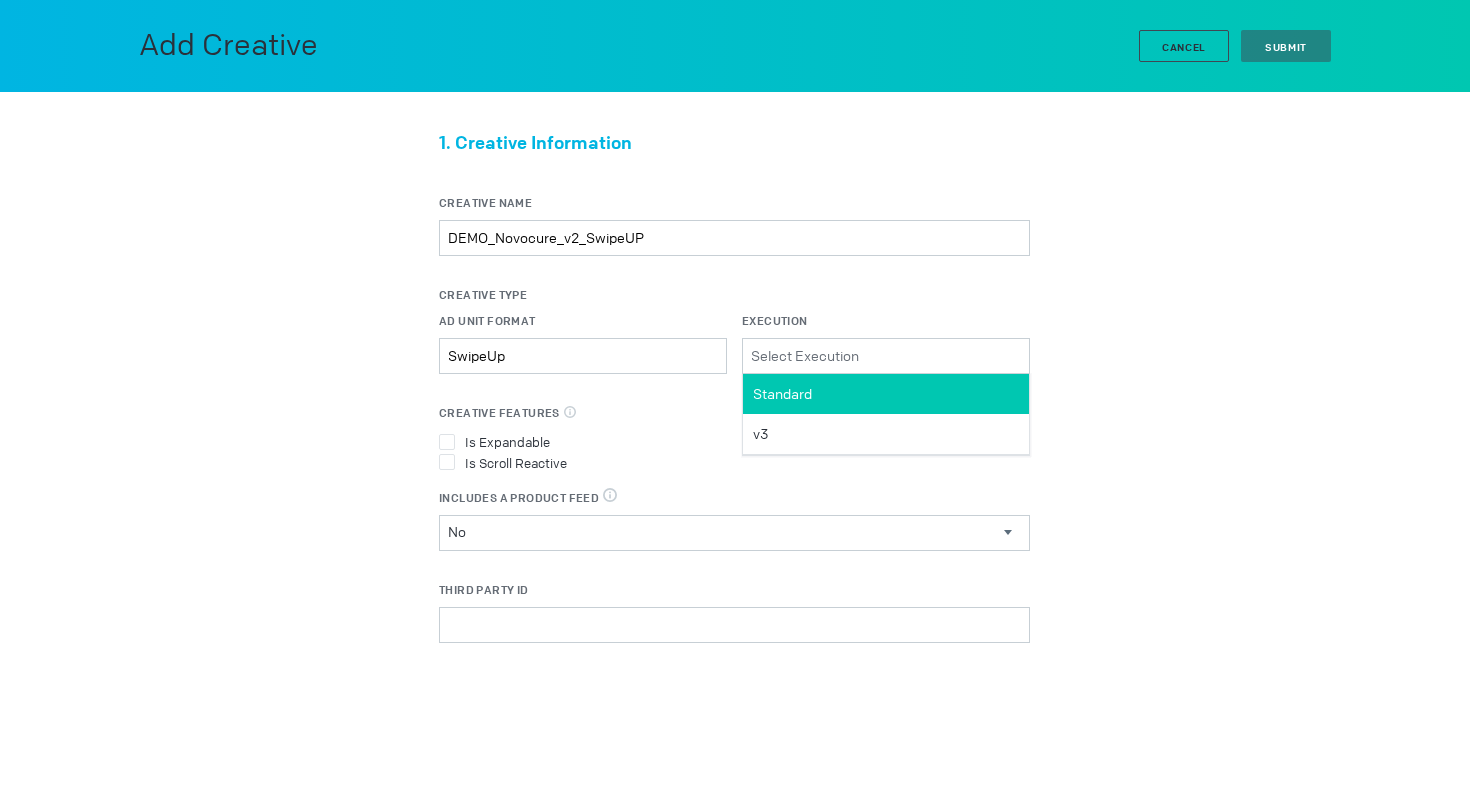 click on "Standard" at bounding box center [886, 394] 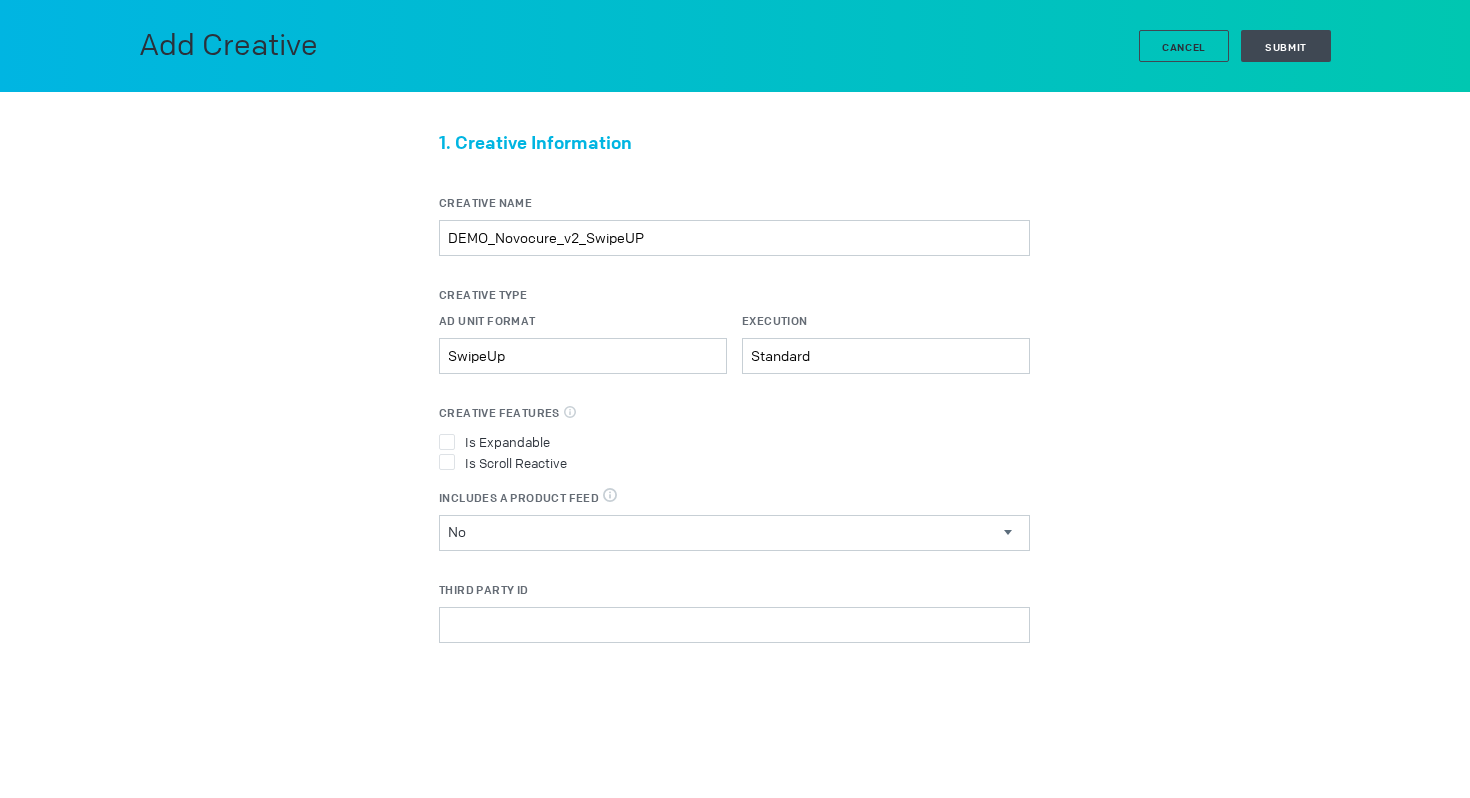click on "Add Creative Cancel Submit" at bounding box center (735, 46) 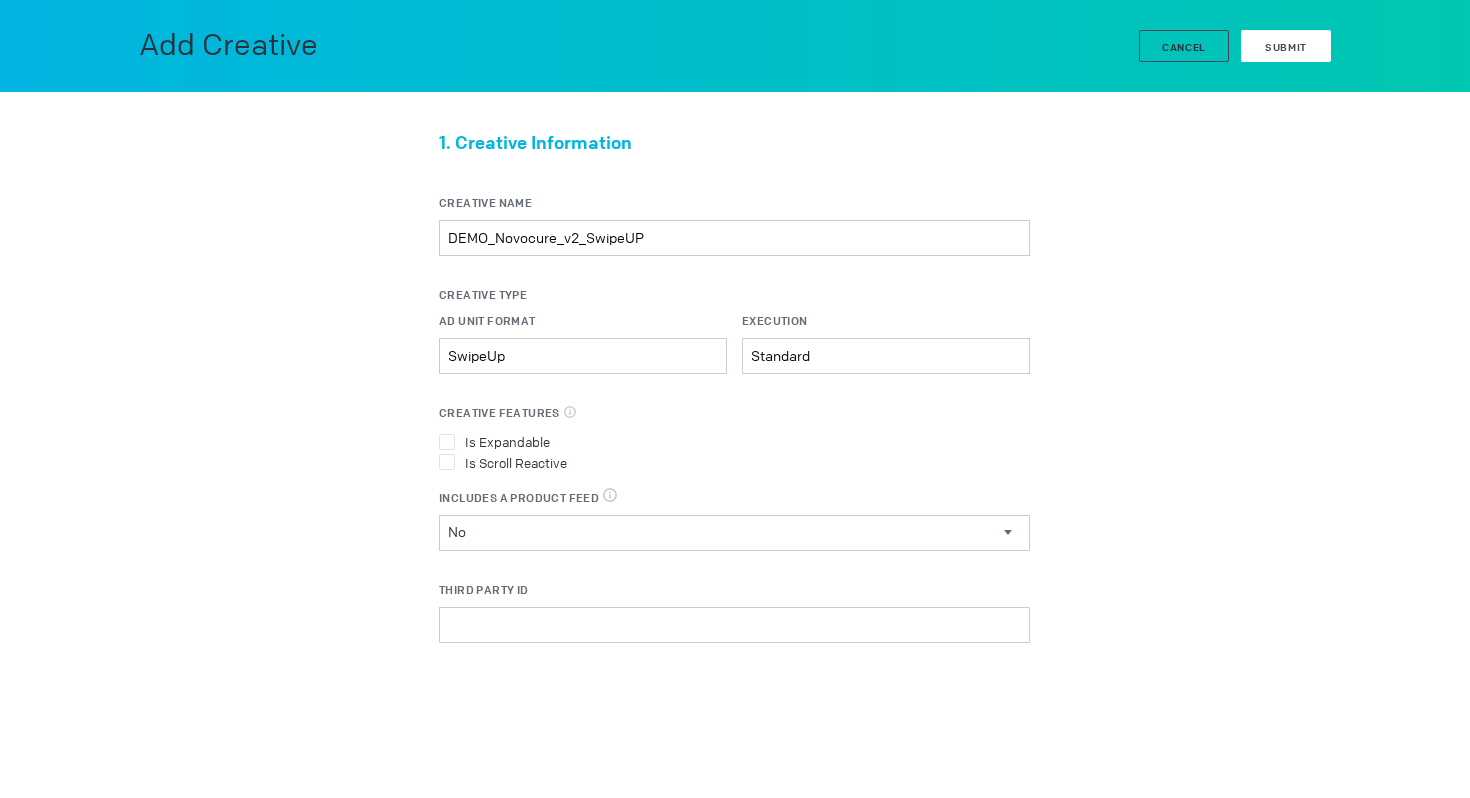 click on "Submit" at bounding box center [1286, 47] 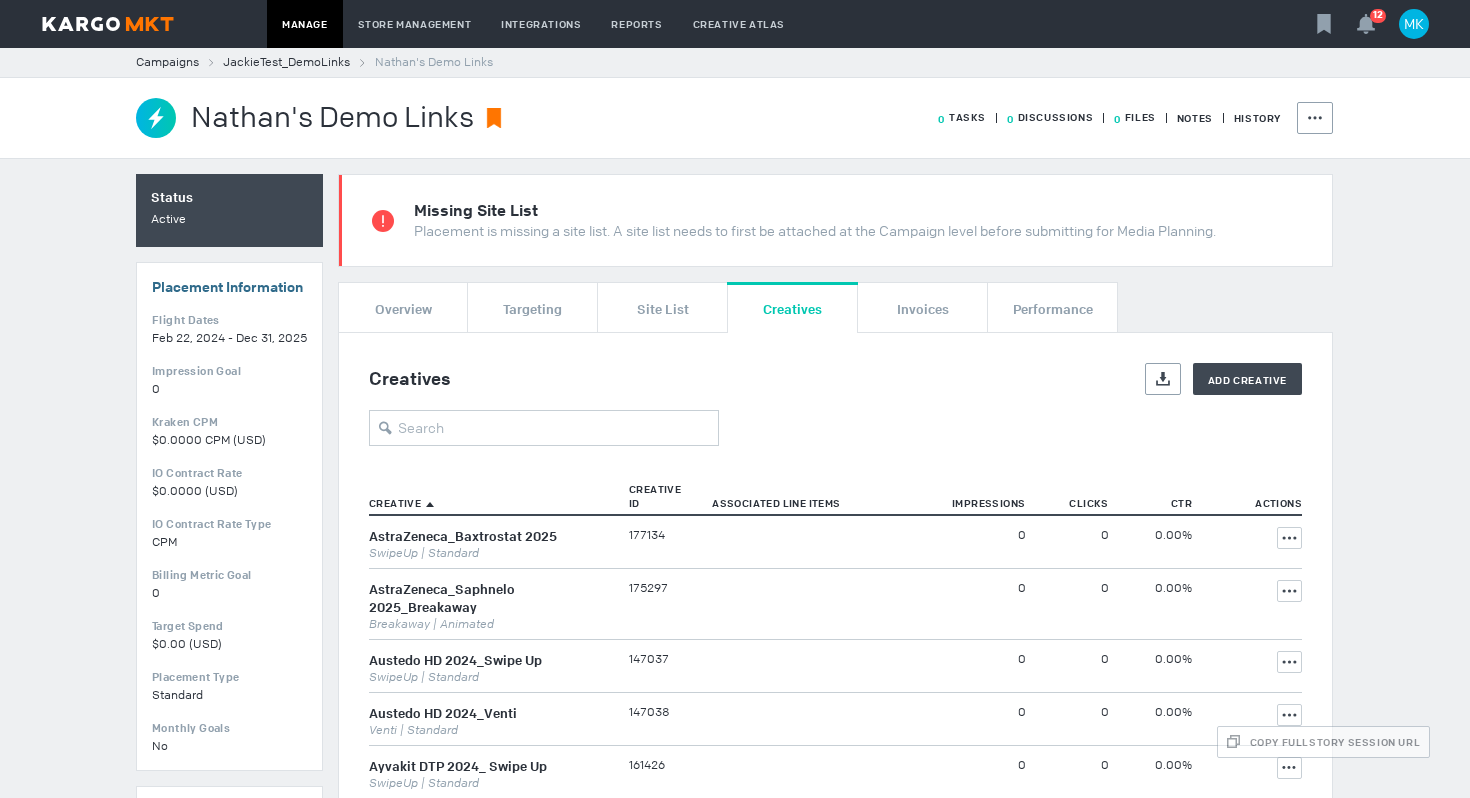 scroll, scrollTop: 86, scrollLeft: 0, axis: vertical 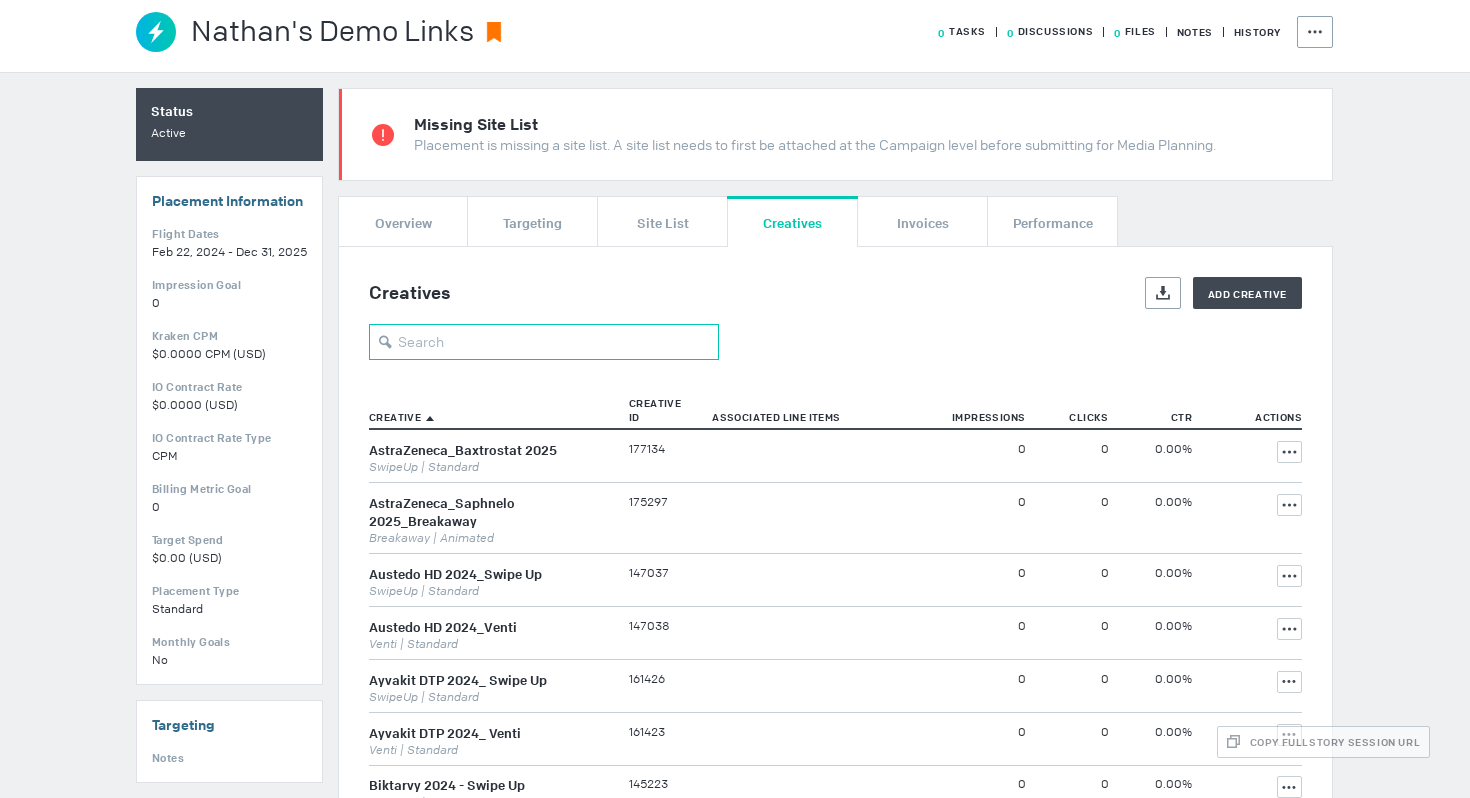 click at bounding box center [544, 342] 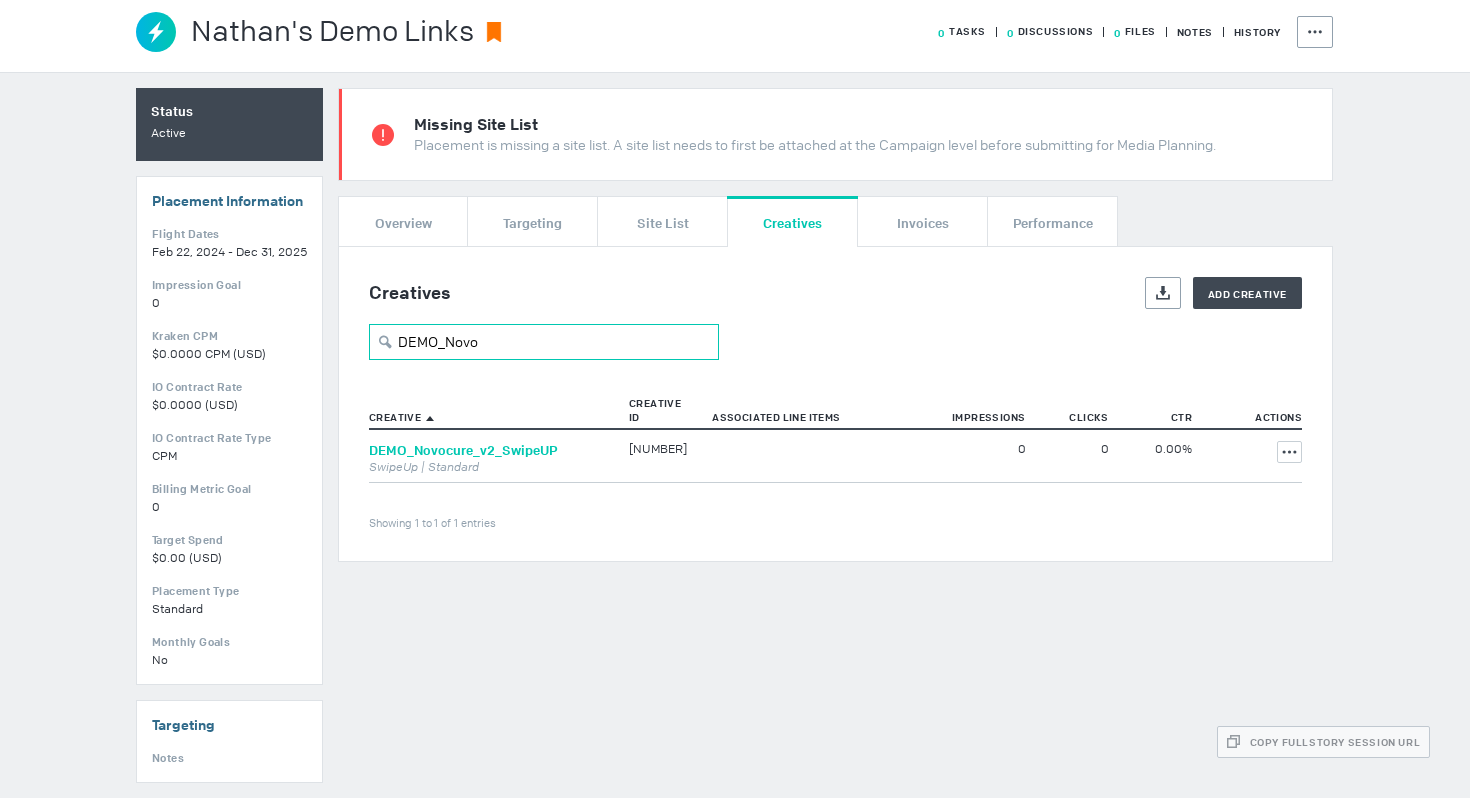 type on "DEMO_Novo" 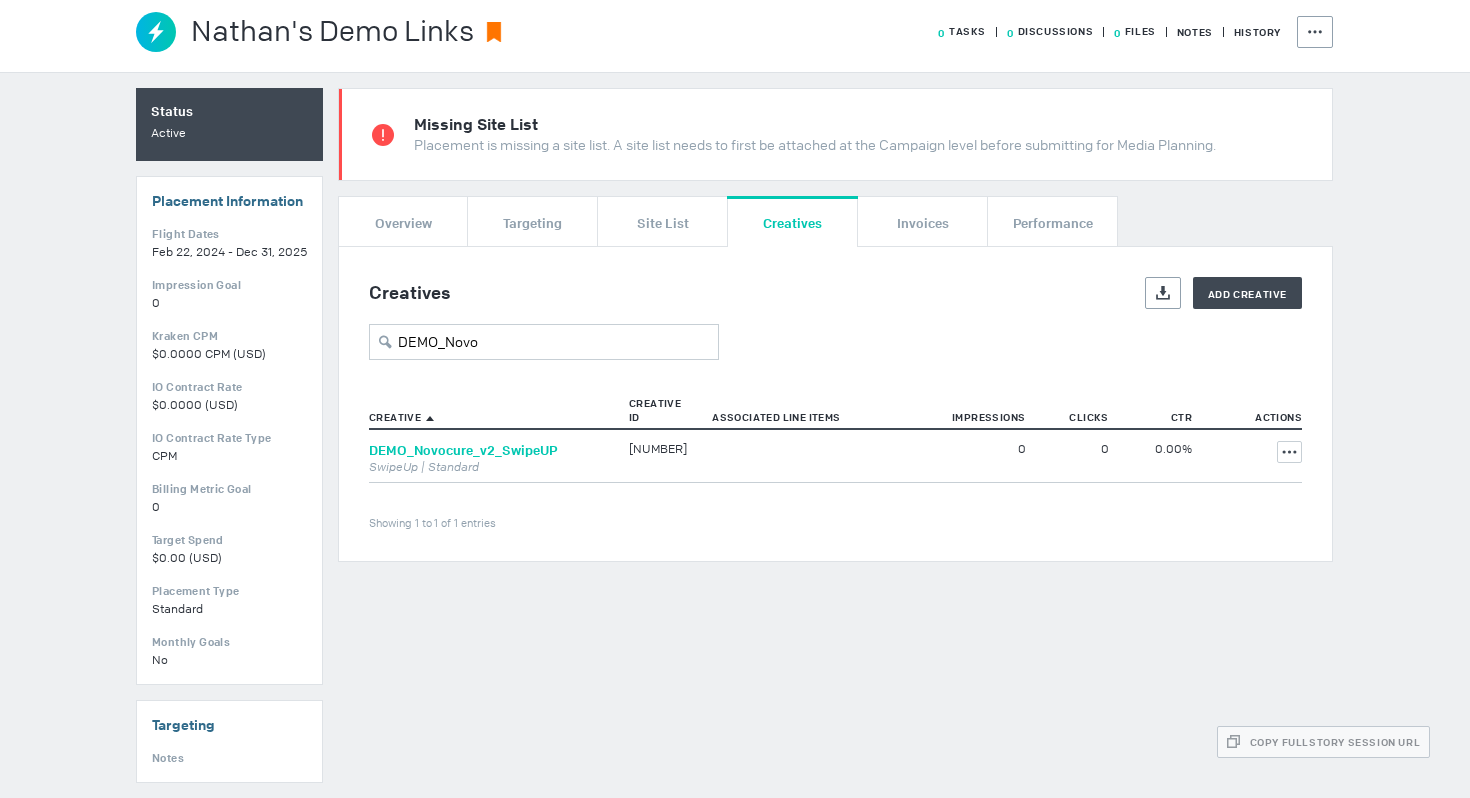 click on "DEMO_Novocure_v2_SwipeUP" at bounding box center [463, 450] 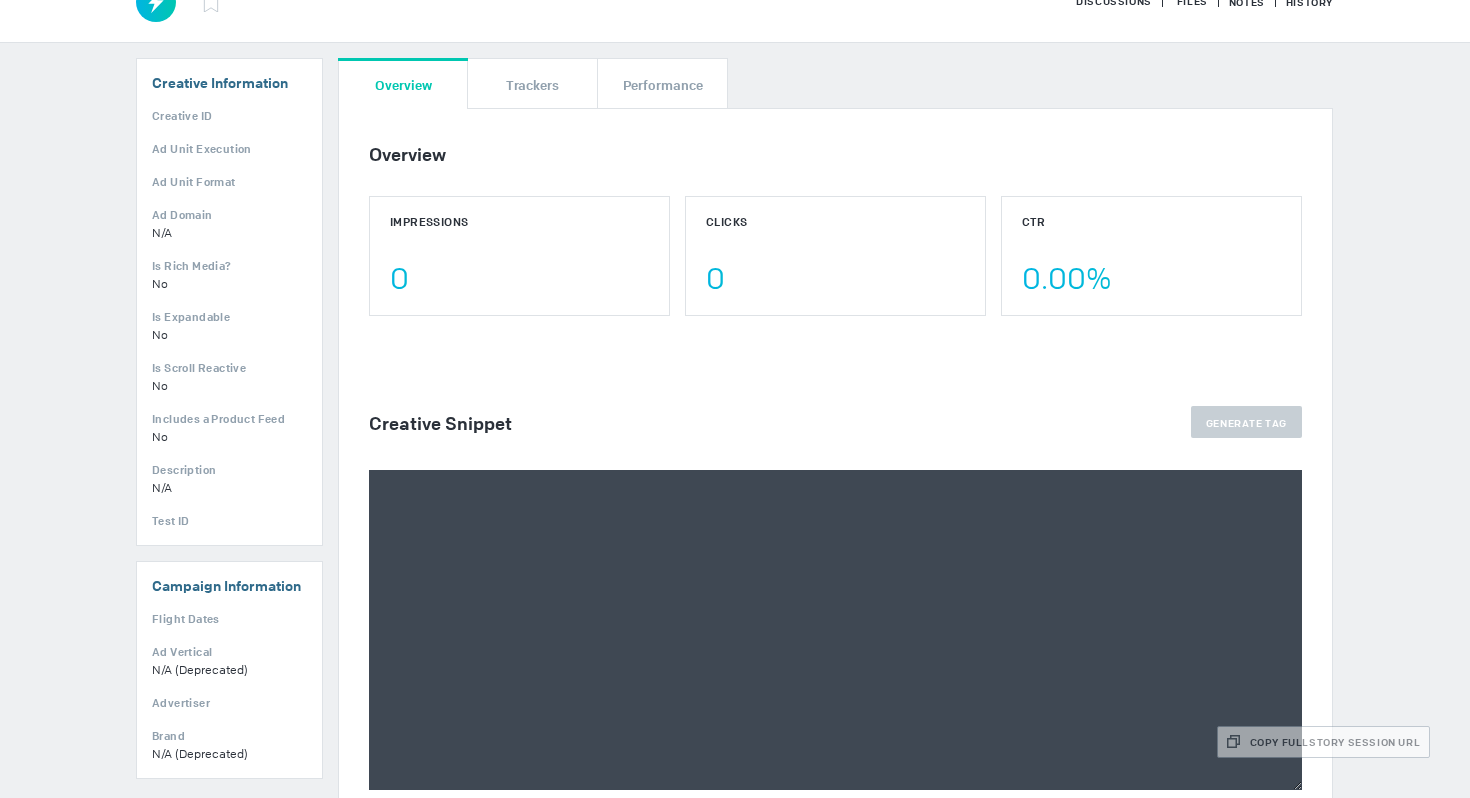 scroll, scrollTop: 322, scrollLeft: 0, axis: vertical 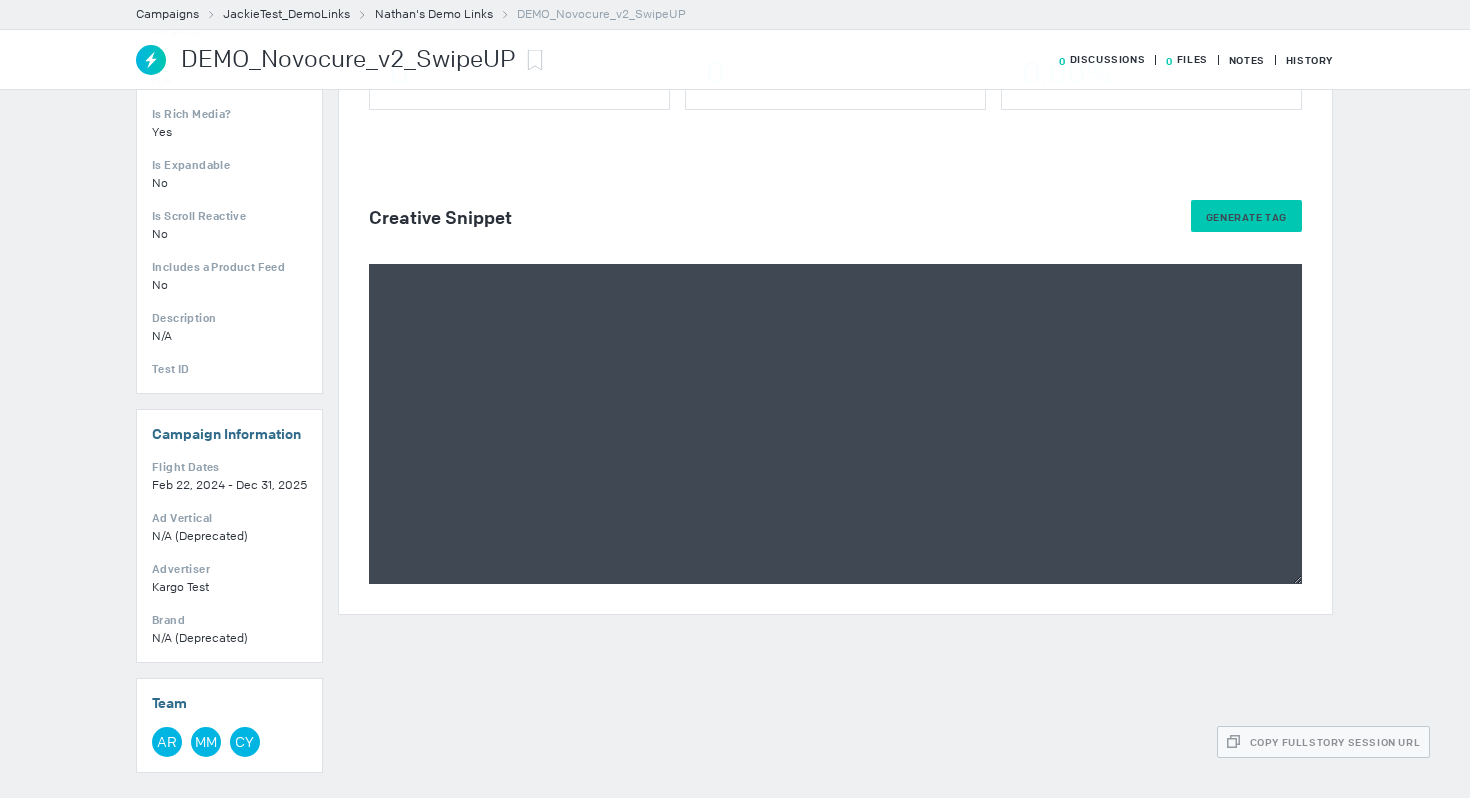 click on "Generate Tag" at bounding box center [1246, 217] 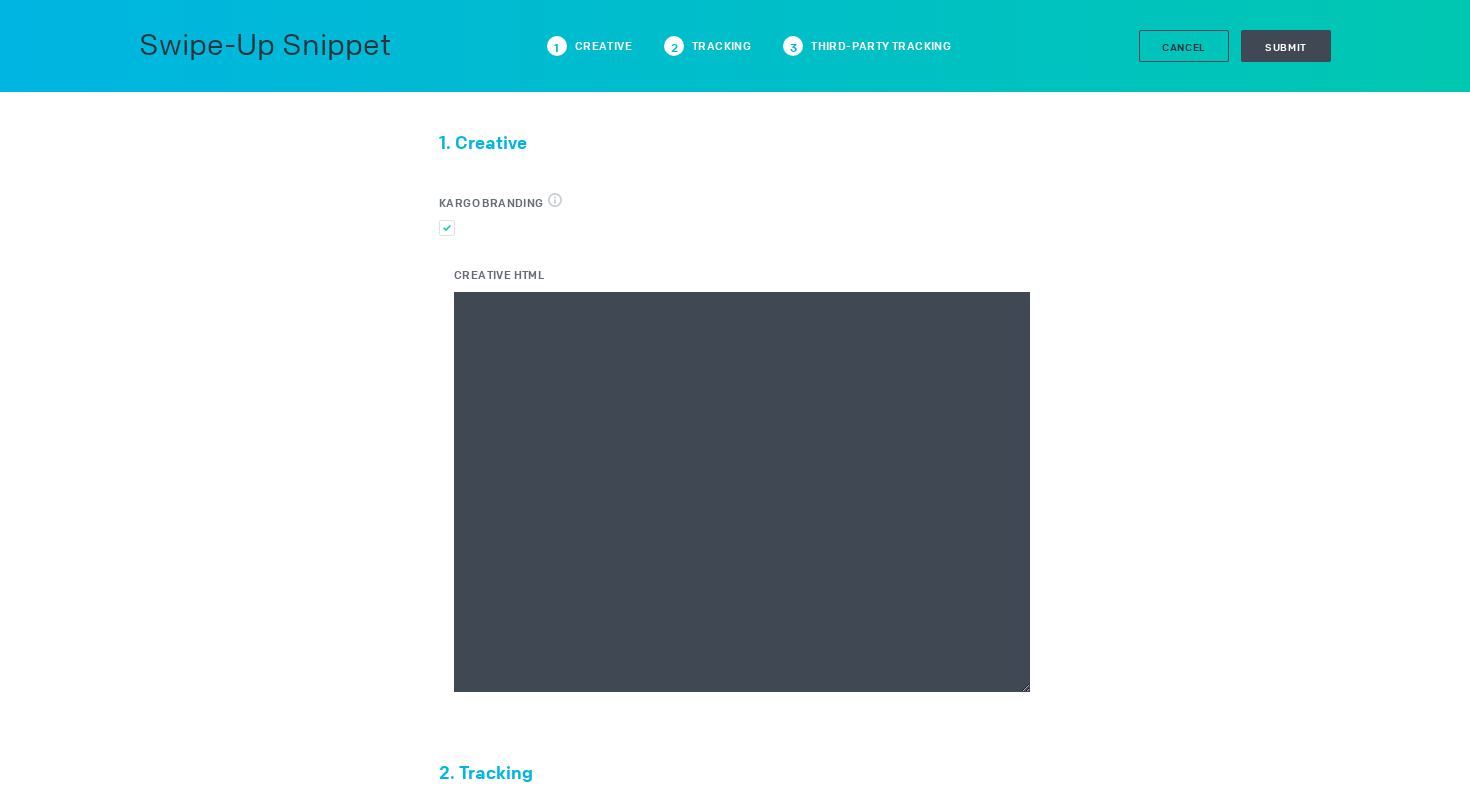click on "Creative HTML" at bounding box center [742, 492] 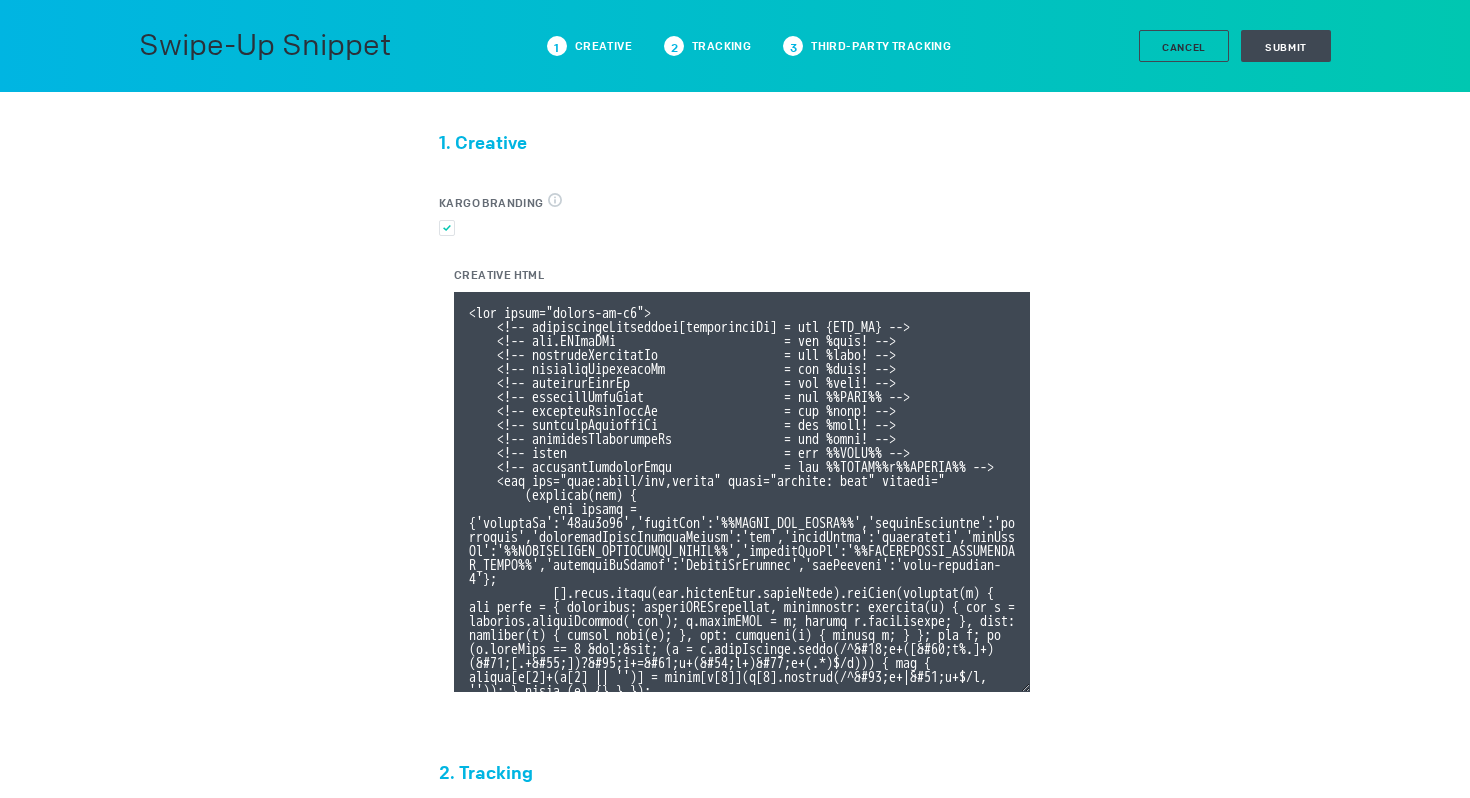 scroll, scrollTop: 358, scrollLeft: 0, axis: vertical 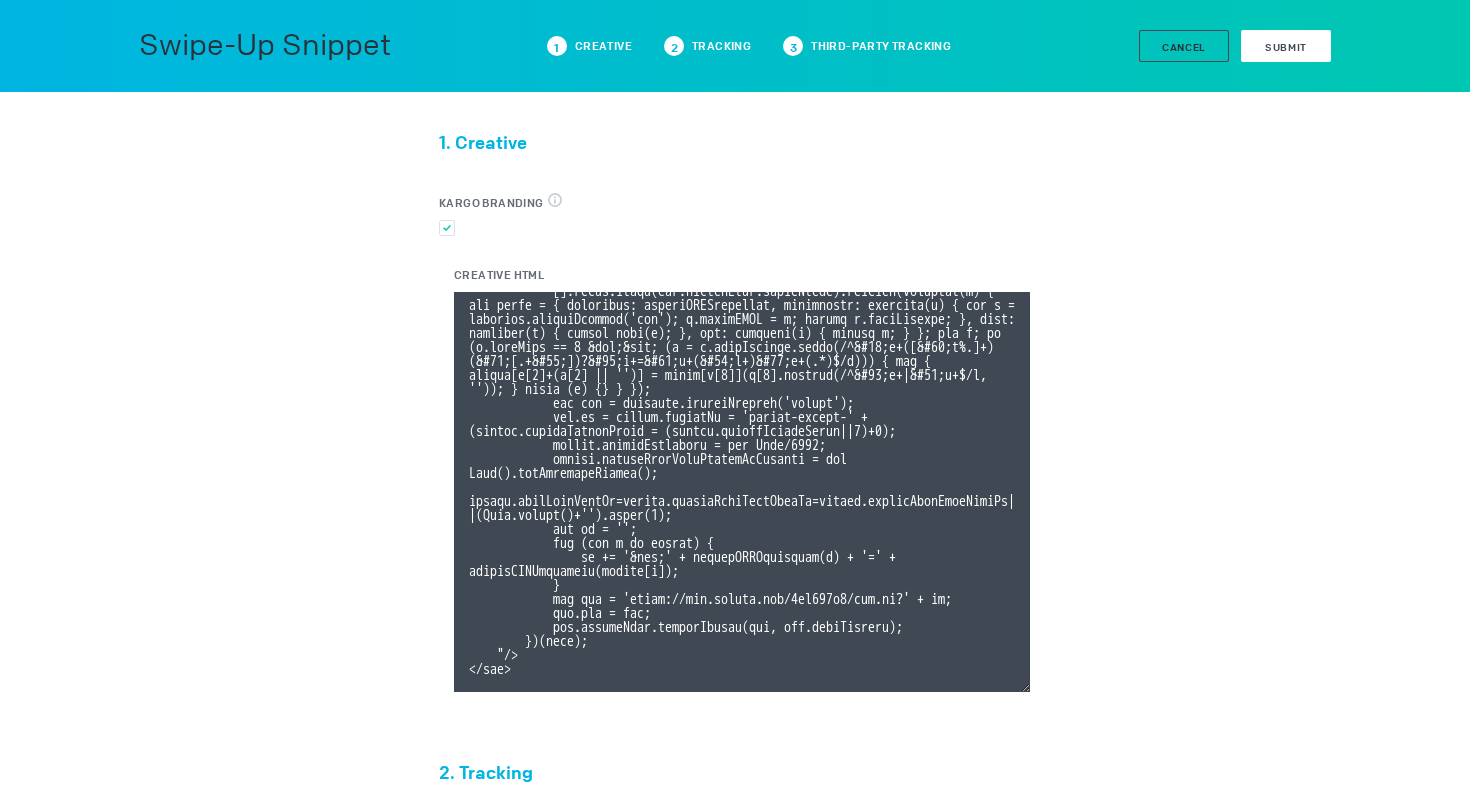 type on "<div class="celtra-ad-v3">
<!-- passthroughParameters[impressionId] = raw {IMP_ID} -->
<!-- eas.JWVjaWQh                        = raw %ecid! -->
<!-- externalCreativeId                  = raw %ecid! -->
<!-- externalPlacementId                 = raw %epid! -->
<!-- externalSiteId                      = raw %esid! -->
<!-- externalSiteName                    = raw %%SITE%% -->
<!-- externalLineItemId                  = raw %eaid! -->
<!-- externalCampaignId                  = raw %ebuy! -->
<!-- externalAdvertiserId                = raw %eadv! -->
<!-- coppa                               = raw %%TFCD%% -->
<!-- externalCreativeSize                = raw %%WIDTH%%x%%HEIGHT%% -->
<img src="data:image/png,celtra" style="display: none" onerror="
(function(img) {
var params = {'accountId':'13be8f66','clickUrl':'%%CLICK_URL_UNESC%%','expandDirection':'undefined','preferredClickThroughWindow':'new','clickEvent':'advertiser','iosAdvId':'%%ADVERTISIN..." 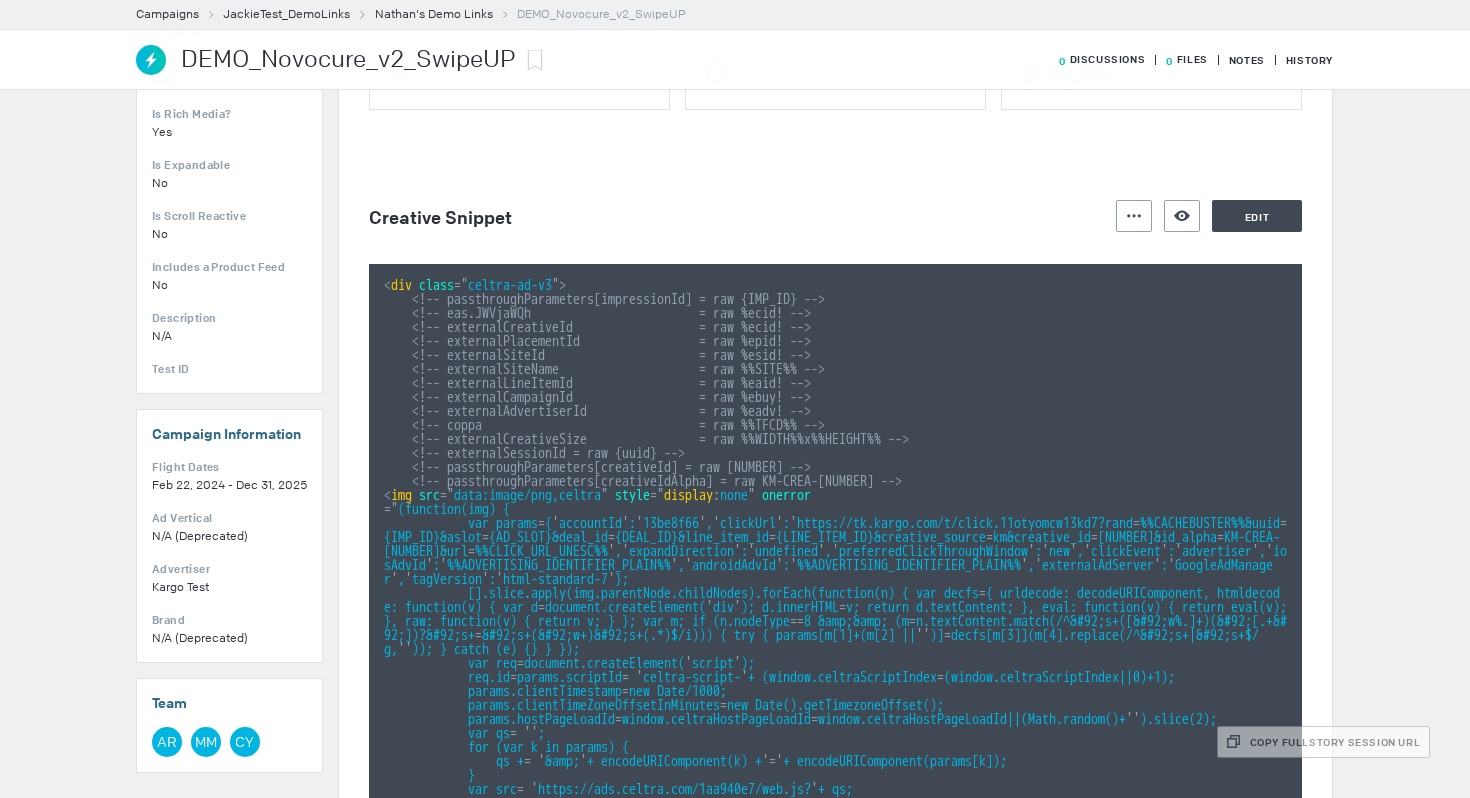 scroll, scrollTop: 300, scrollLeft: 0, axis: vertical 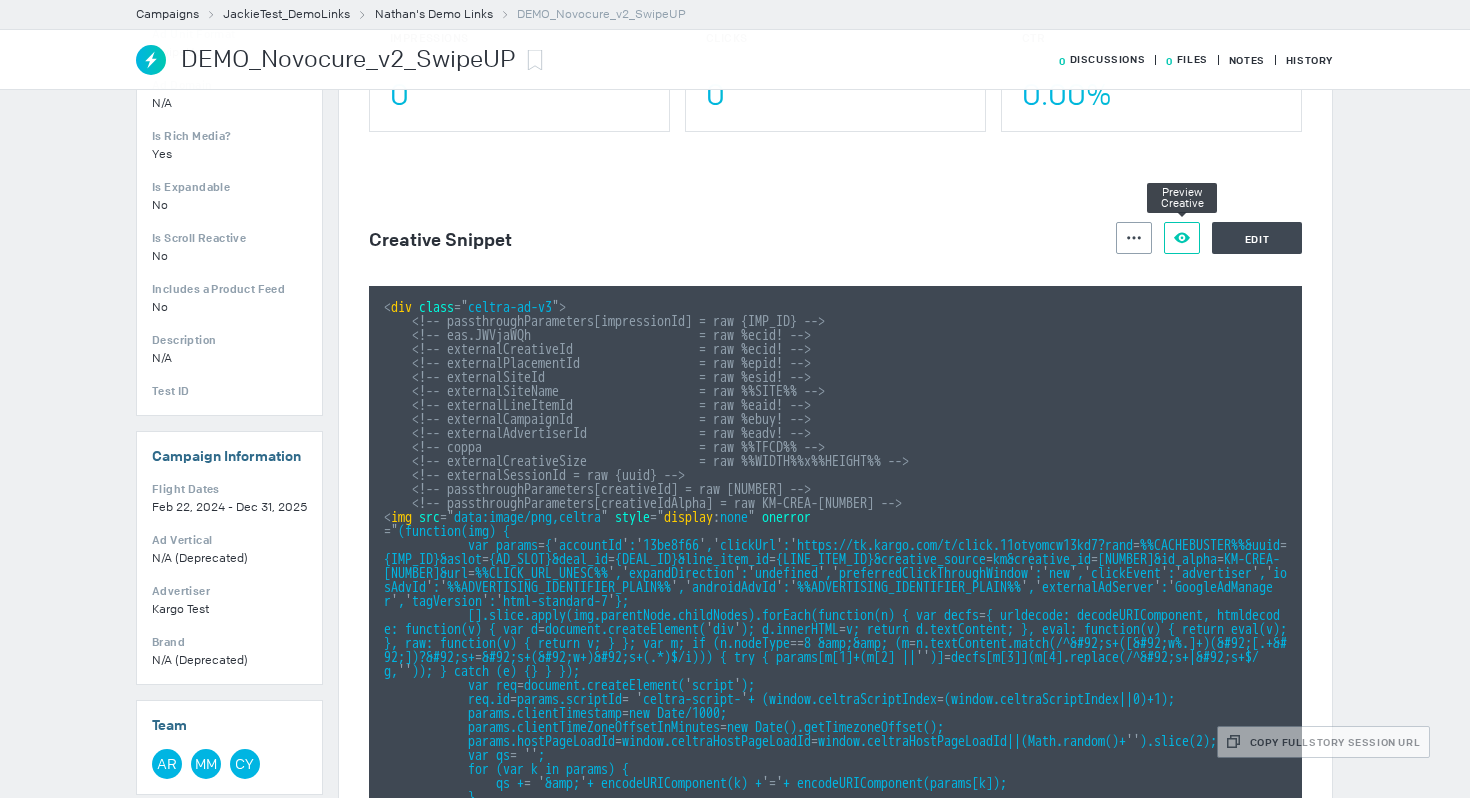 click on "Preview Creative" at bounding box center (1182, 238) 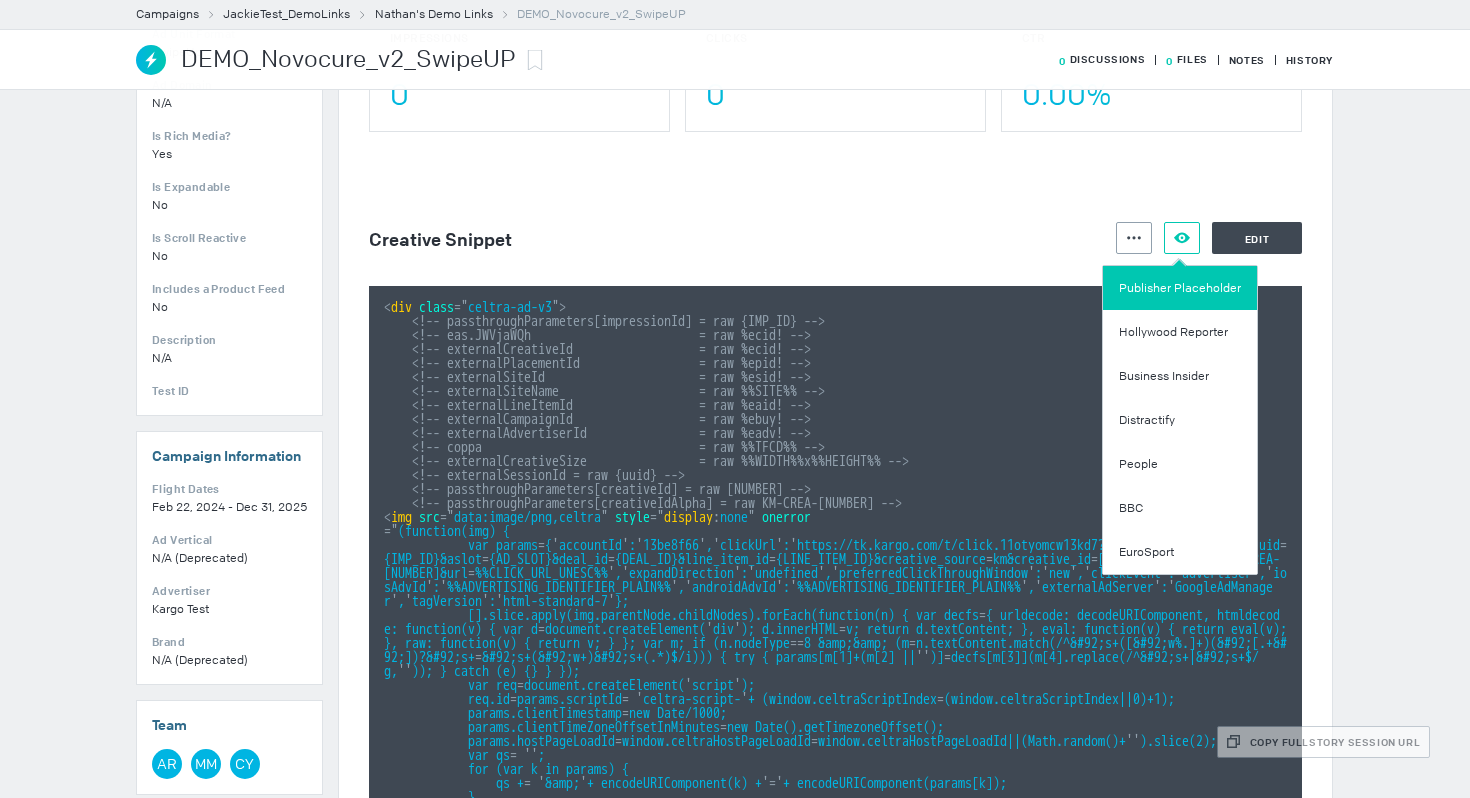 click on "Publisher Placeholder" at bounding box center (1180, 288) 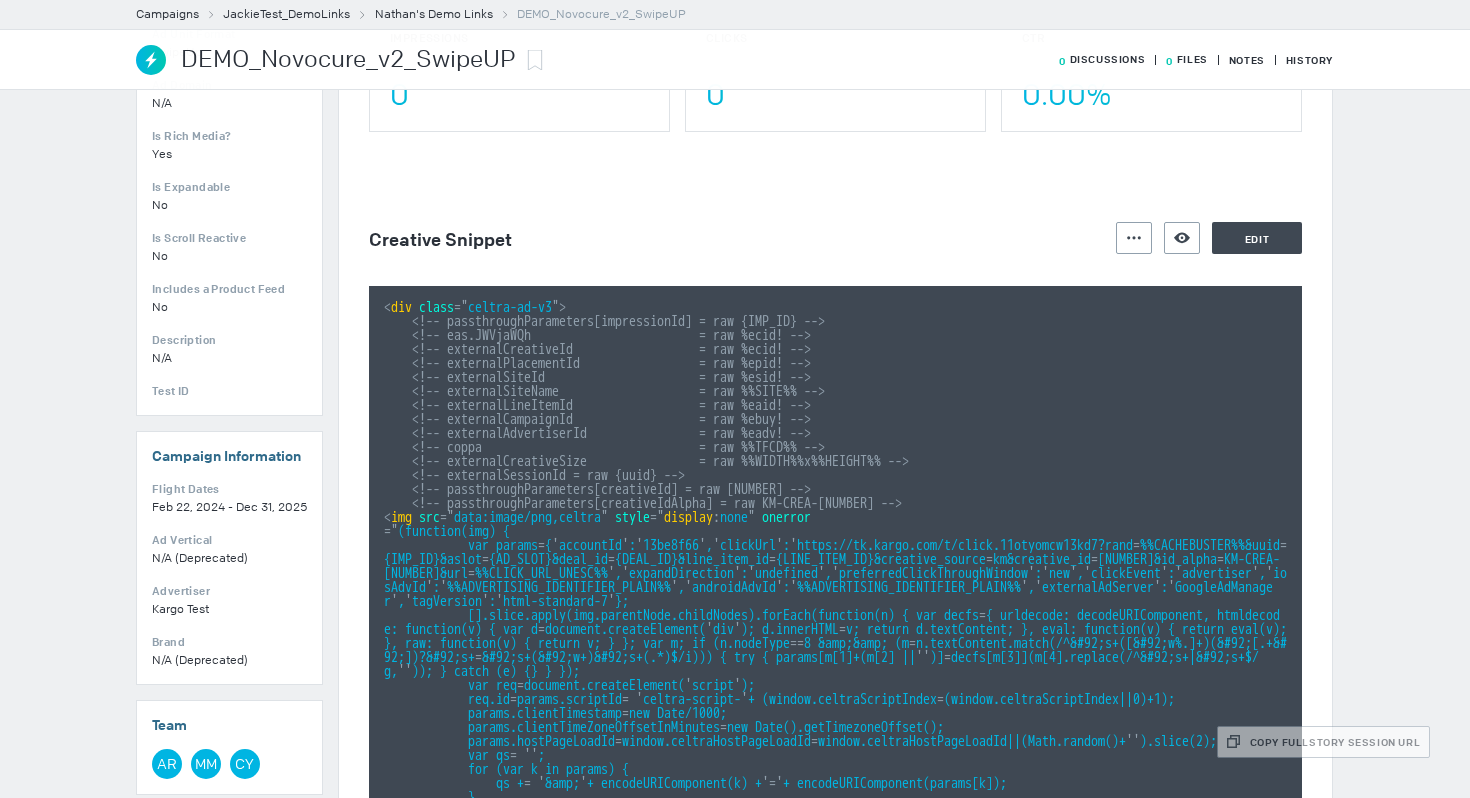 scroll, scrollTop: 147, scrollLeft: 0, axis: vertical 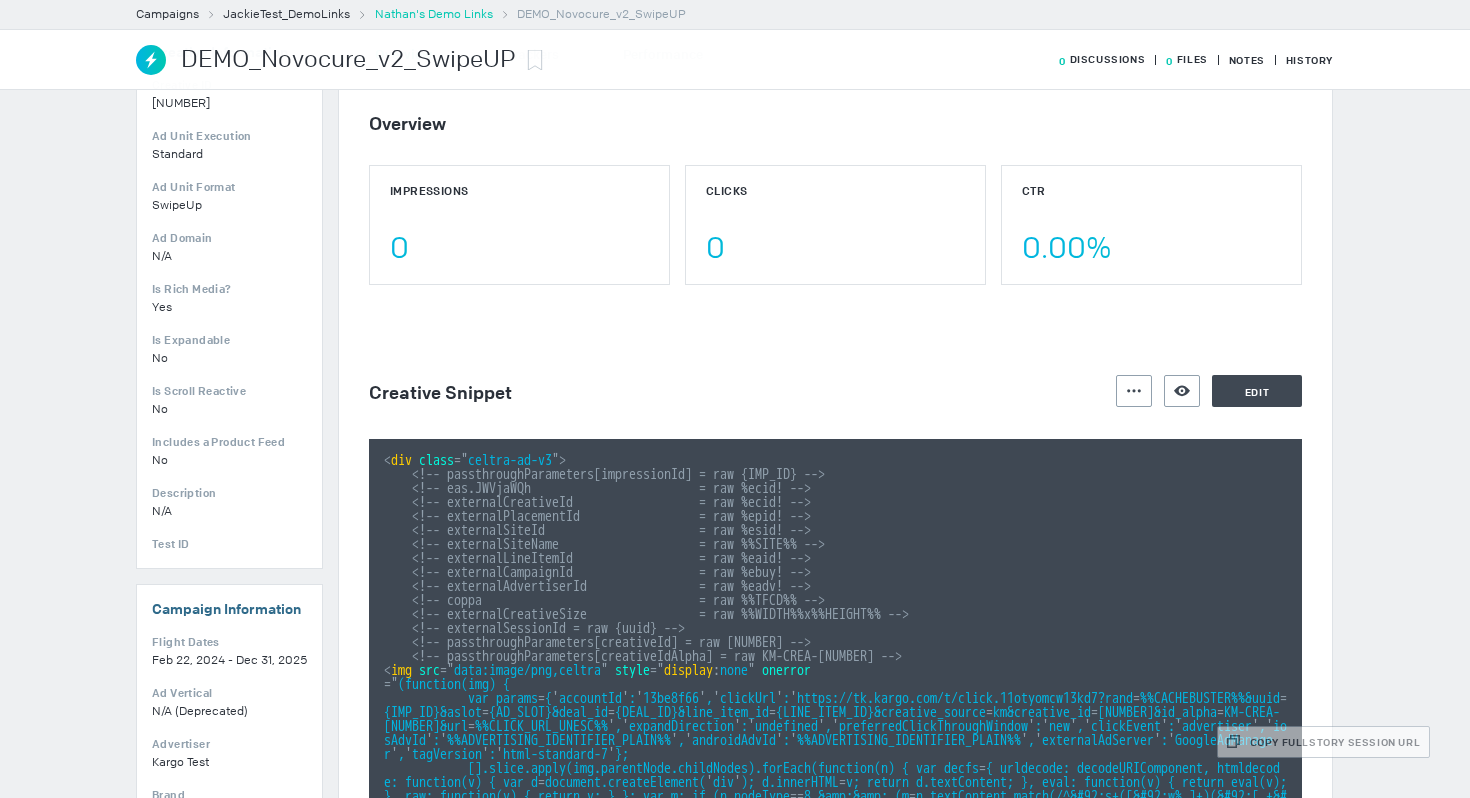 click on "Nathan's Demo Links" at bounding box center [434, 14] 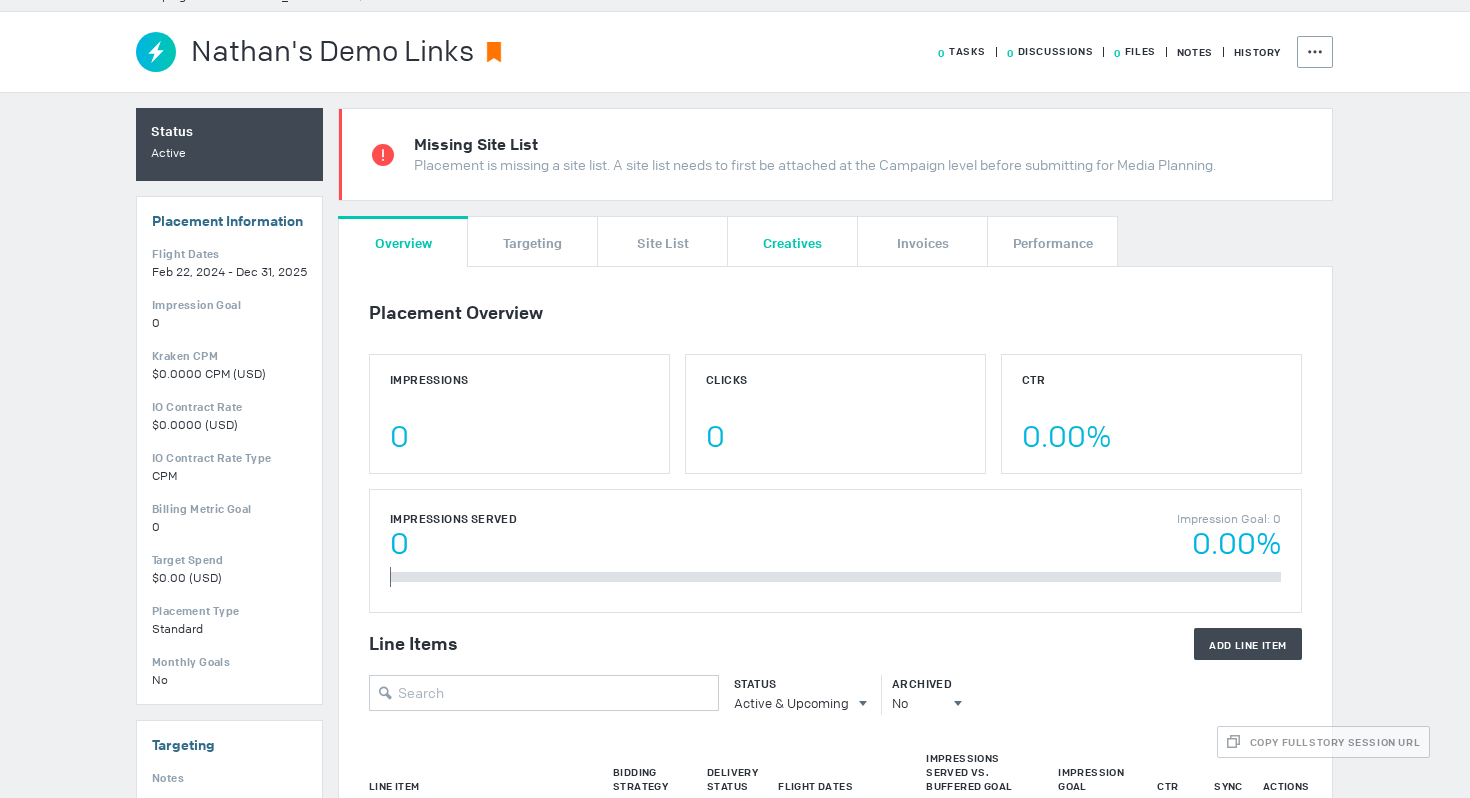 click on "Creatives" at bounding box center [792, 241] 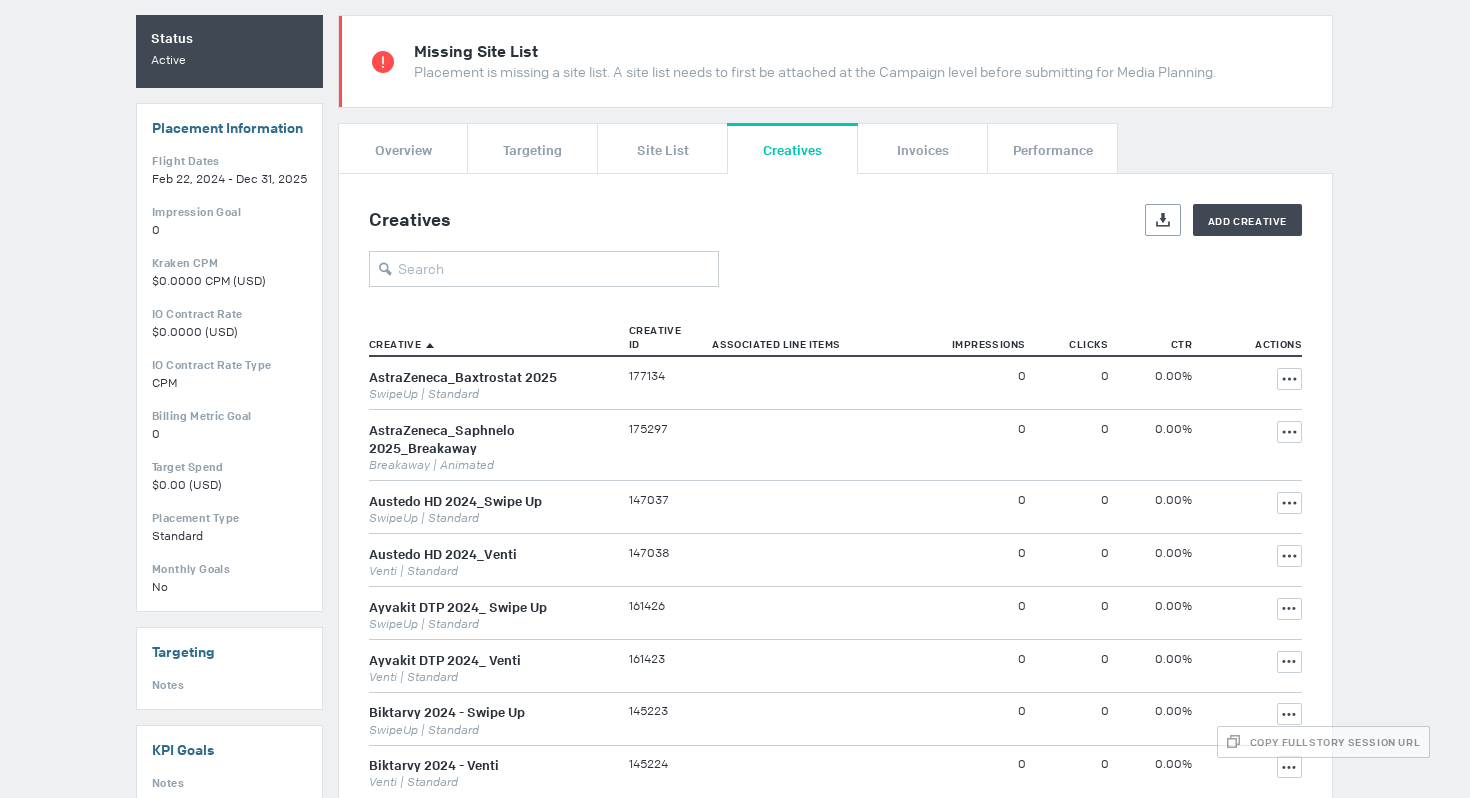 scroll, scrollTop: 0, scrollLeft: 0, axis: both 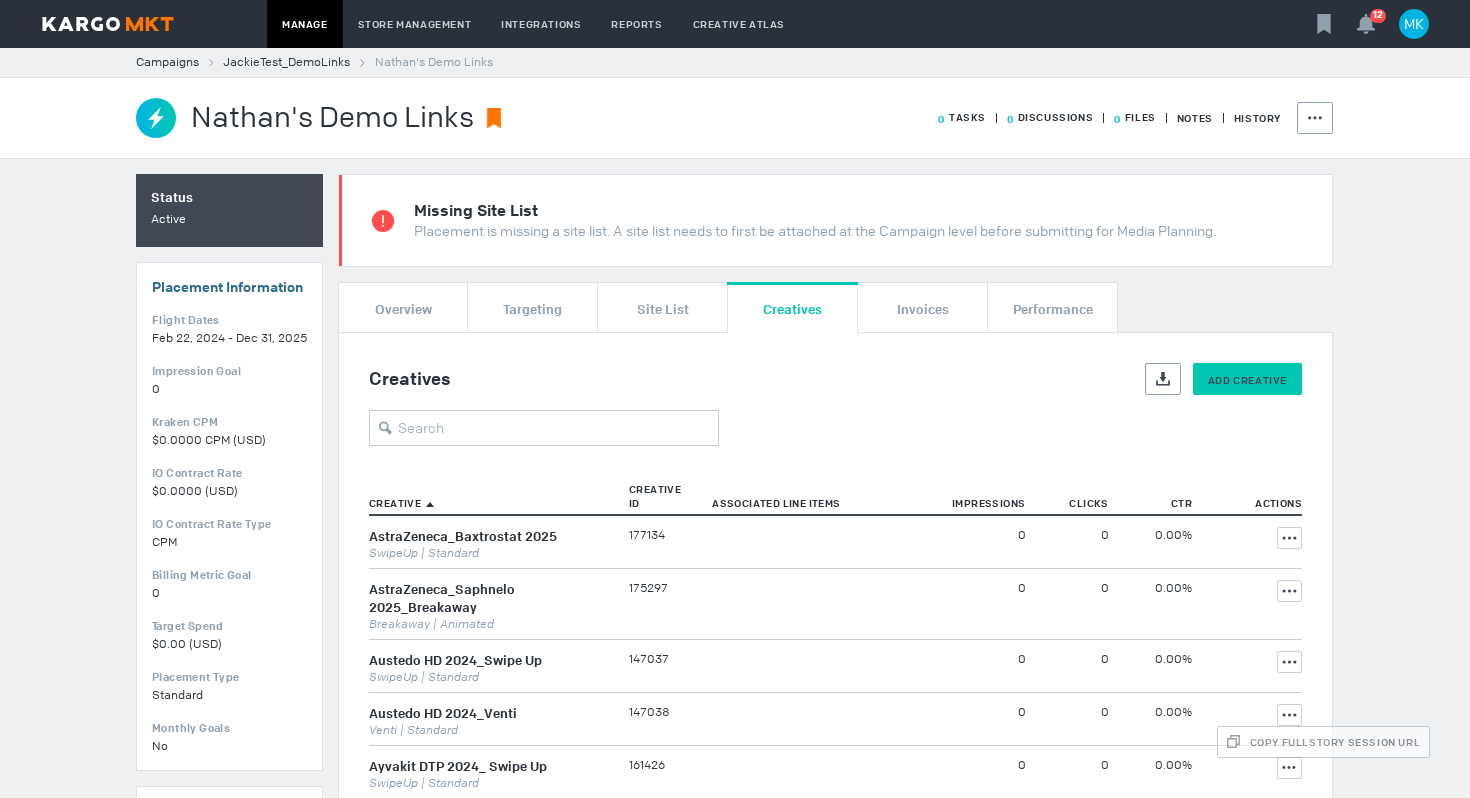 click on "Add Creative" at bounding box center (1247, 380) 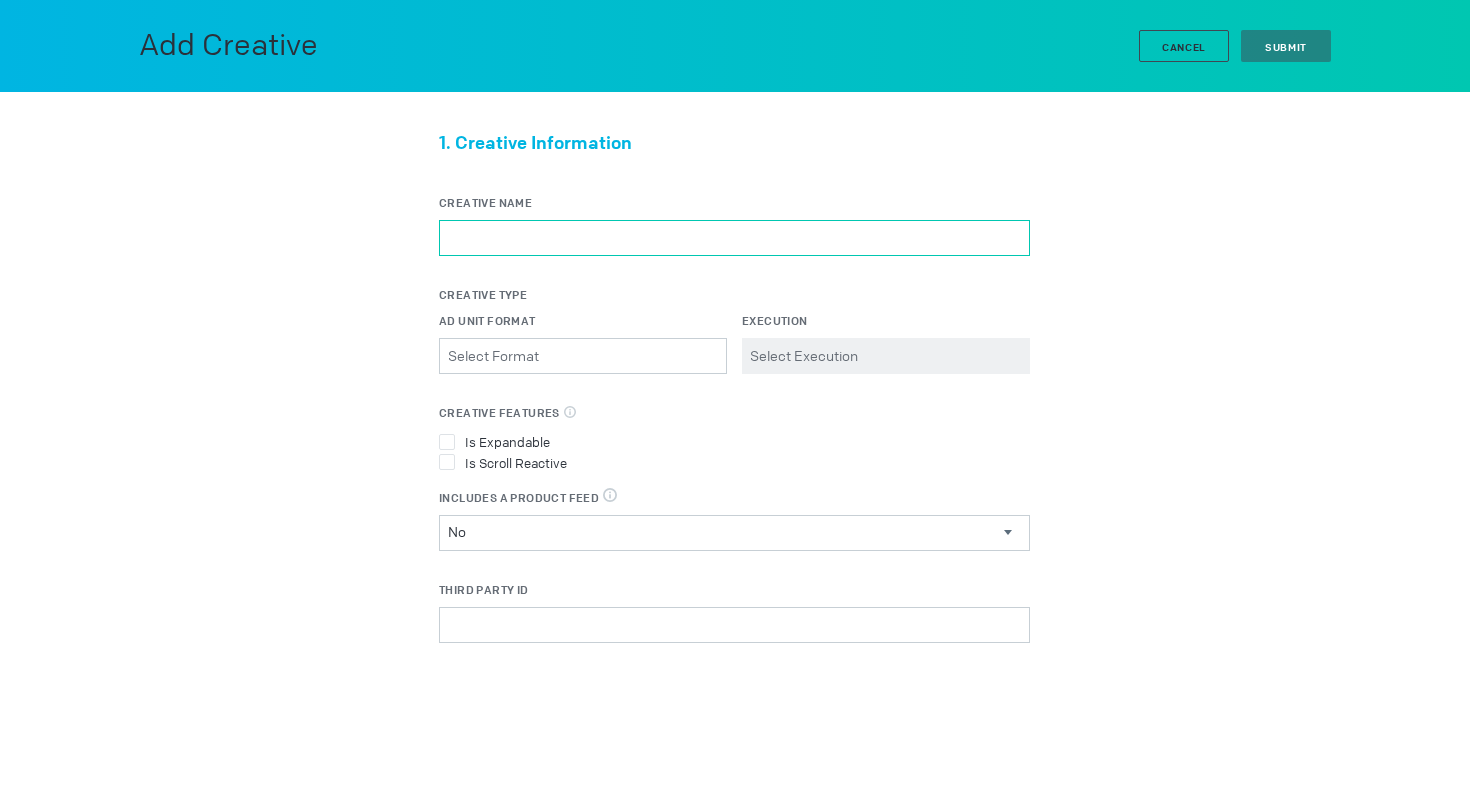 click on "Creative Name" at bounding box center [734, 238] 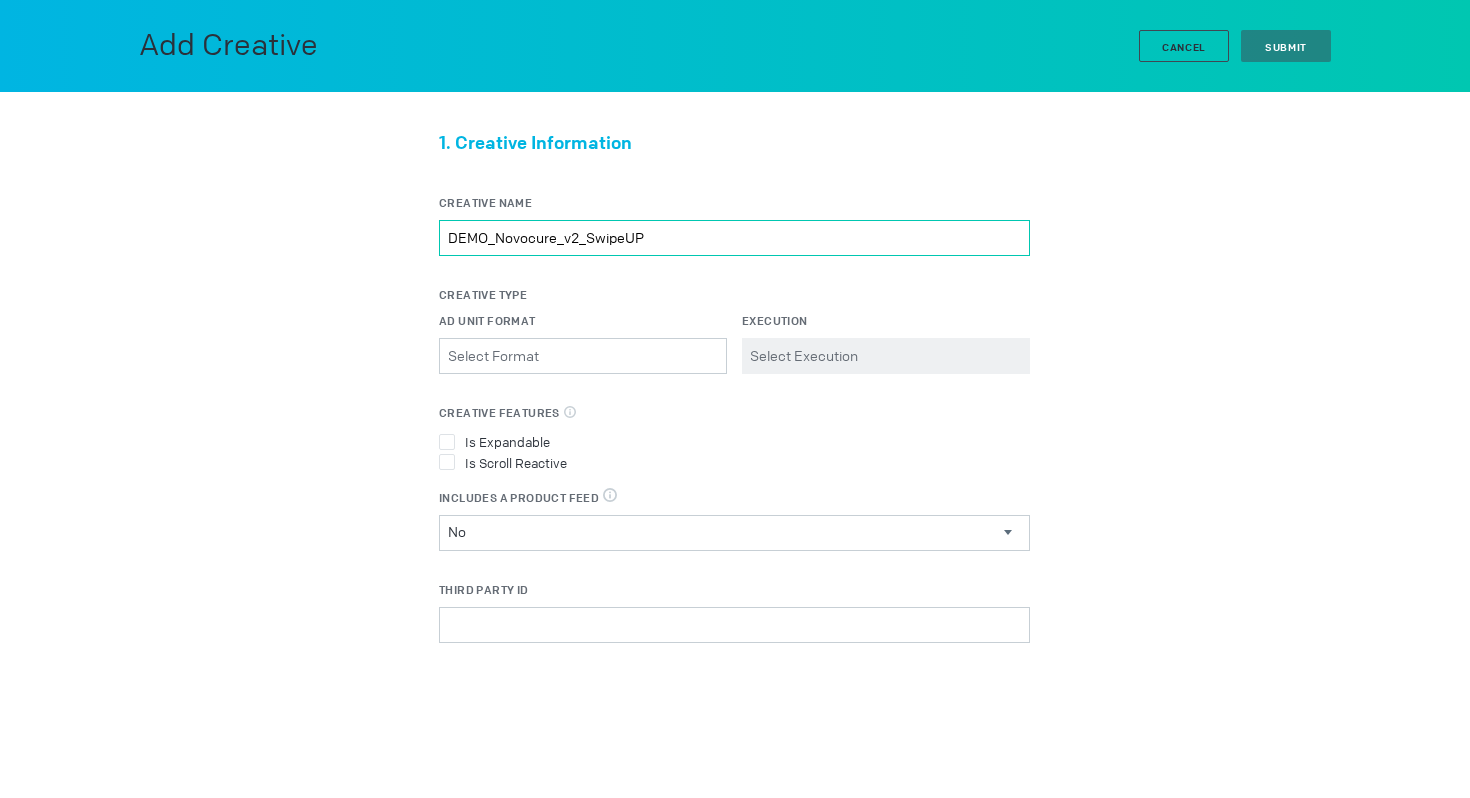 click on "DEMO_Novocure_v2_SwipeUP" at bounding box center [734, 238] 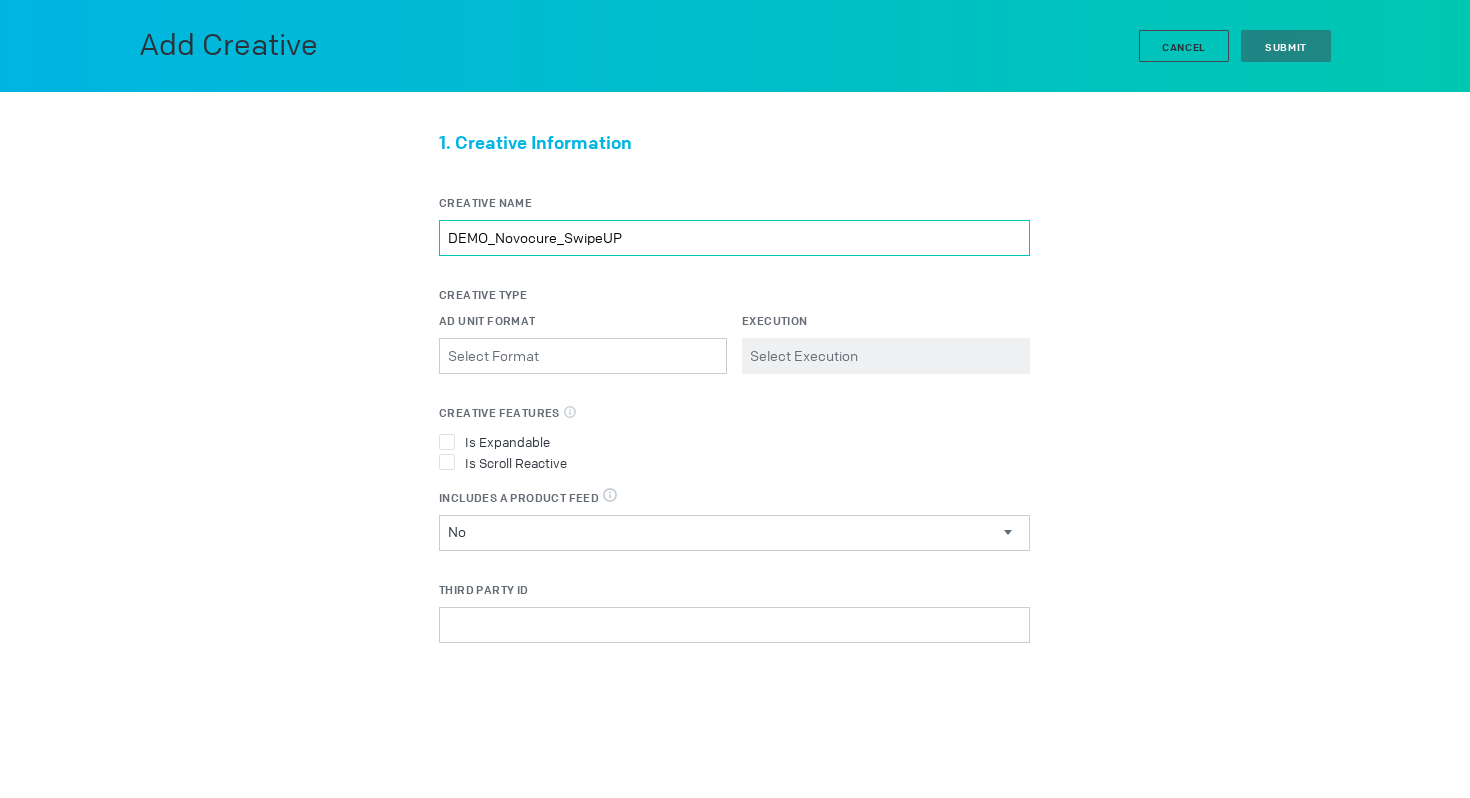 click on "DEMO_Novocure_SwipeUP" at bounding box center [734, 238] 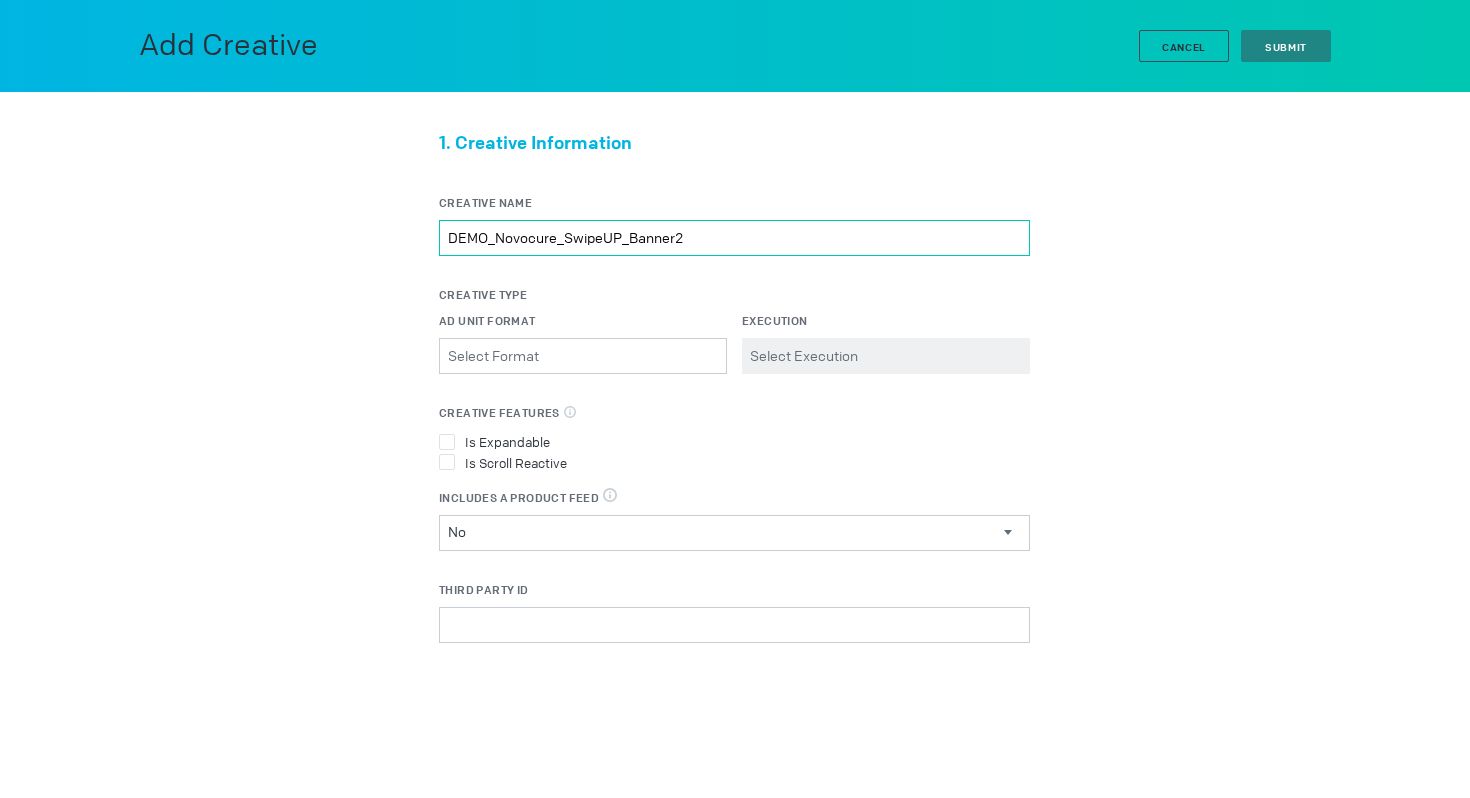 type on "DEMO_Novocure_SwipeUP_Banner2" 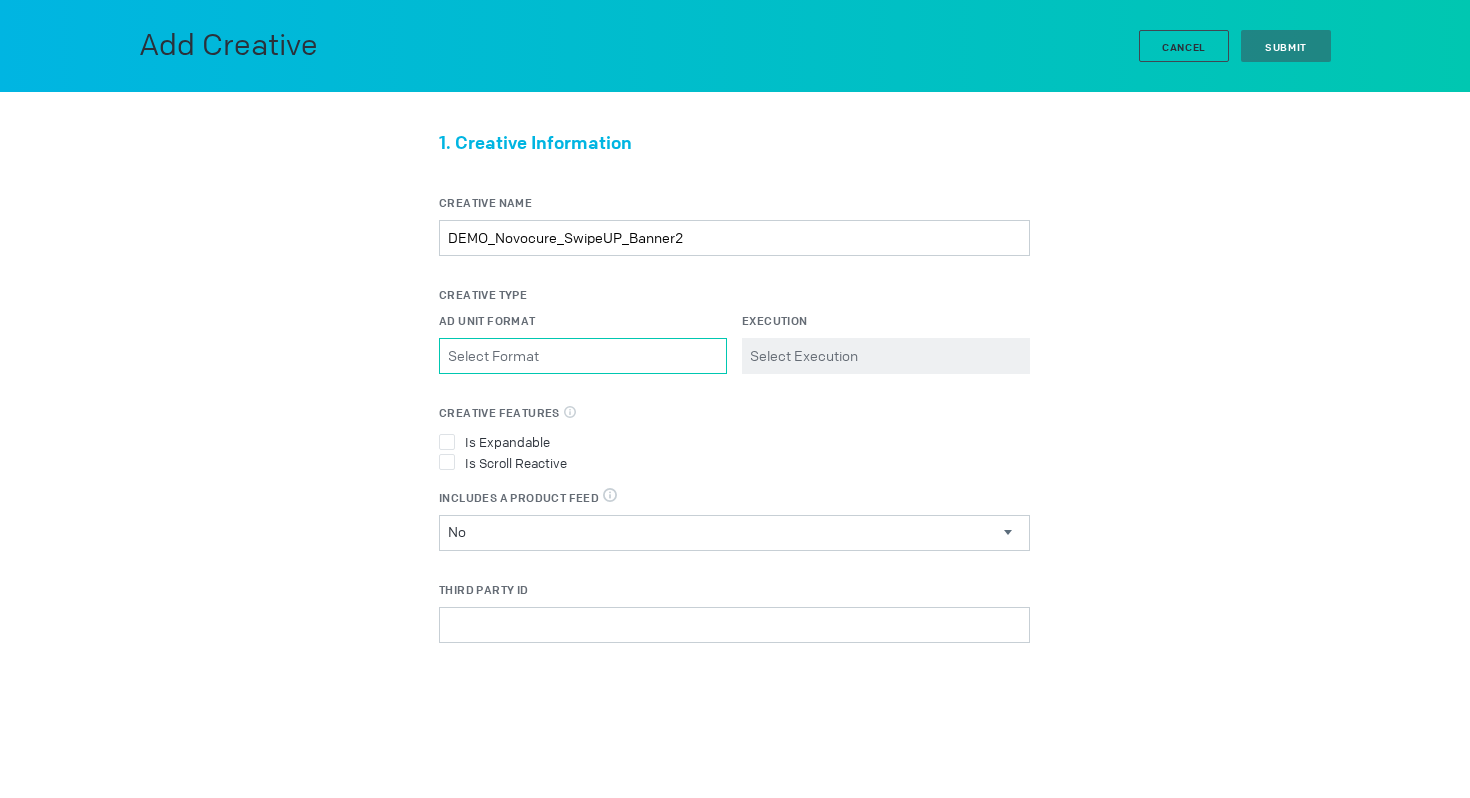 click on "Ad Unit Format Please select a valid item" at bounding box center [583, 356] 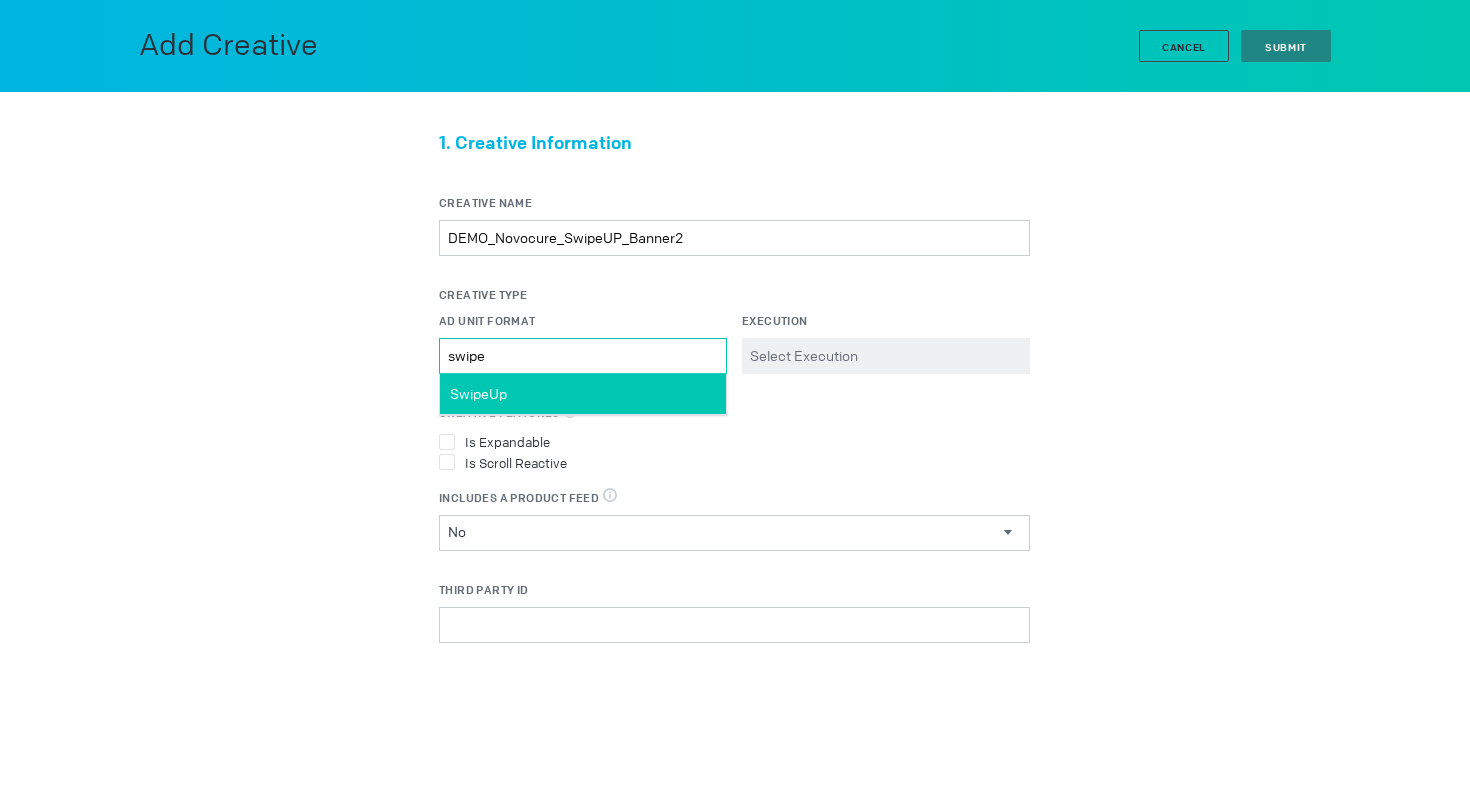 type on "swipe" 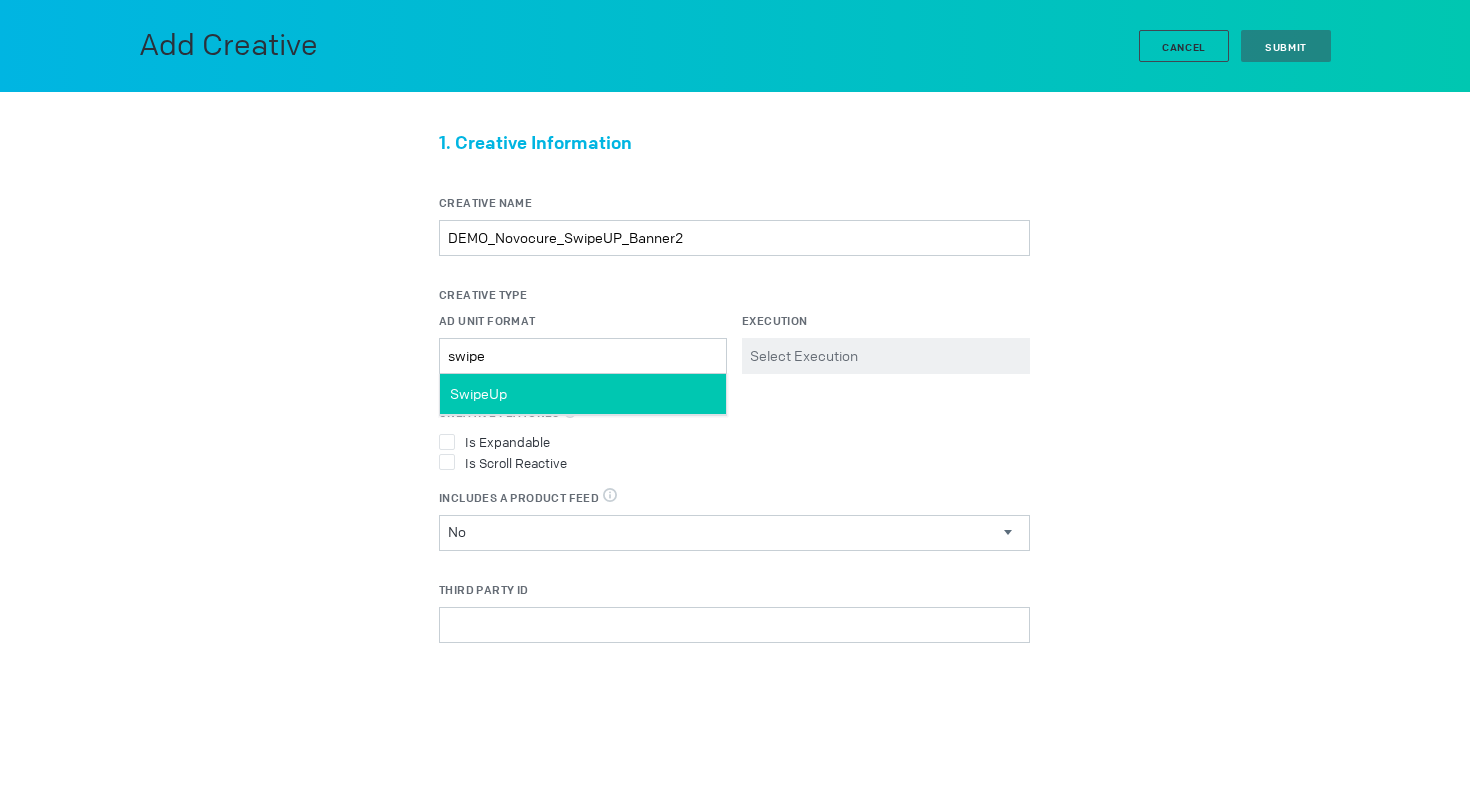 click on "SwipeUp" at bounding box center [583, 394] 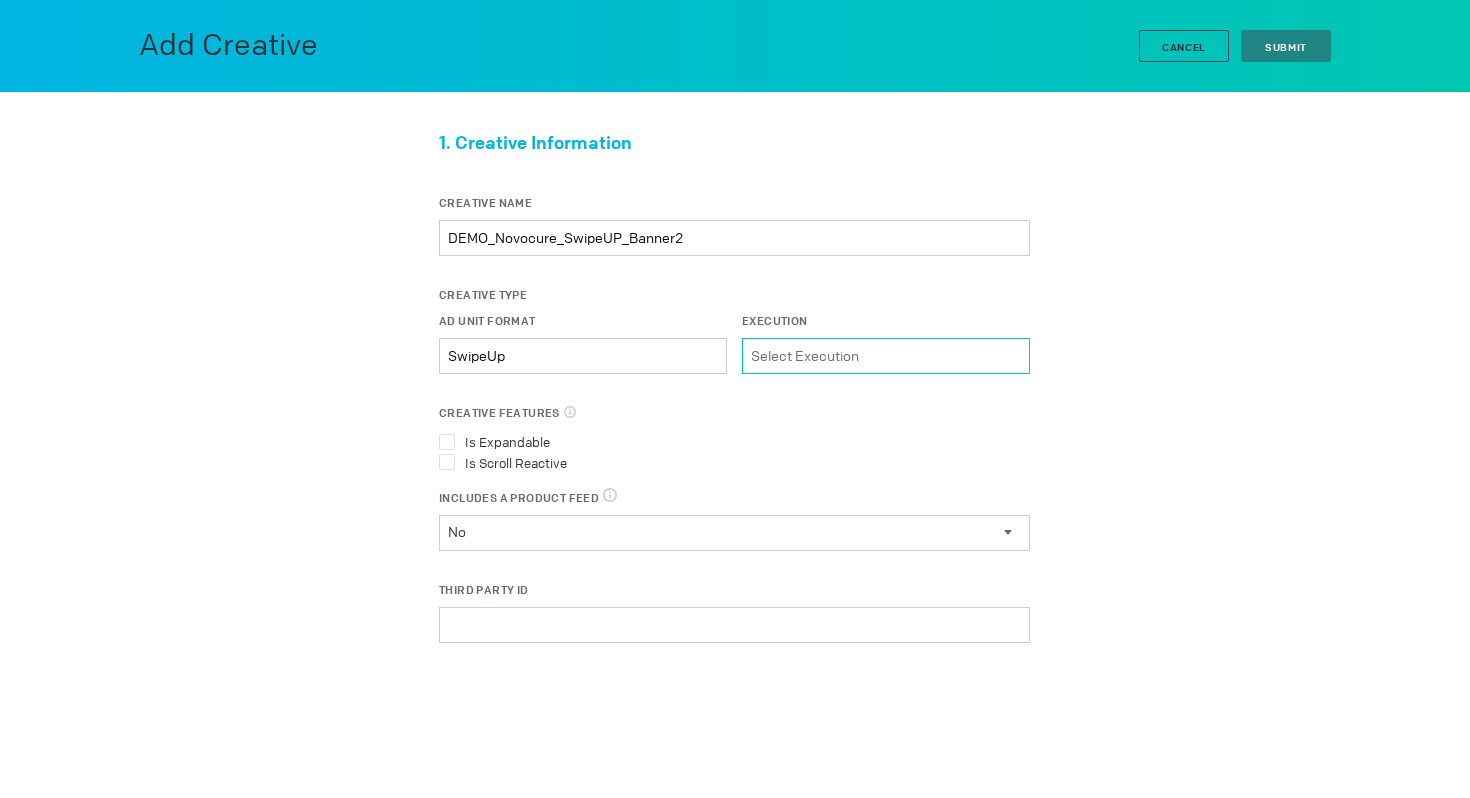 click on "Execution Please select a valid item" at bounding box center (886, 356) 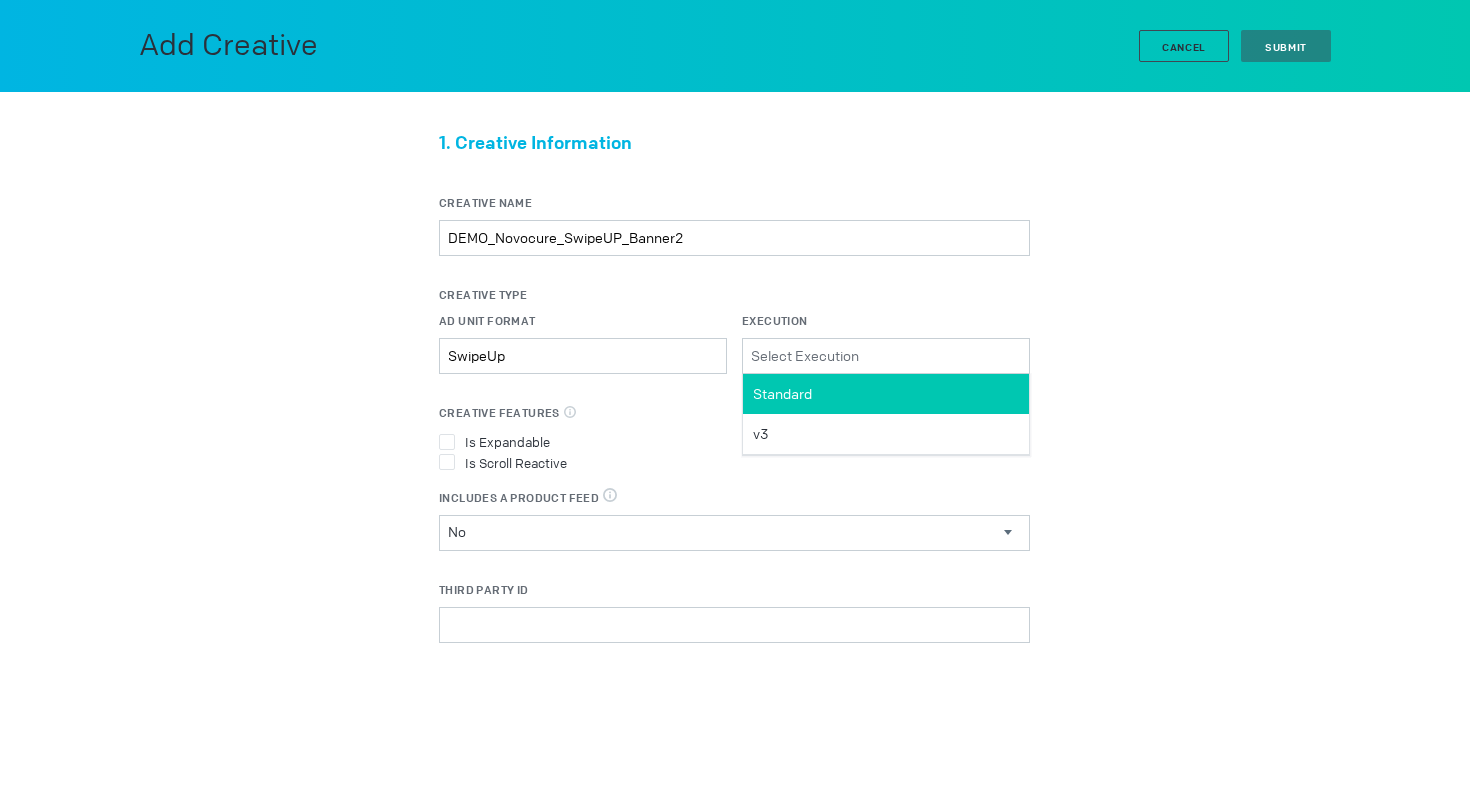 click on "Standard" at bounding box center [886, 394] 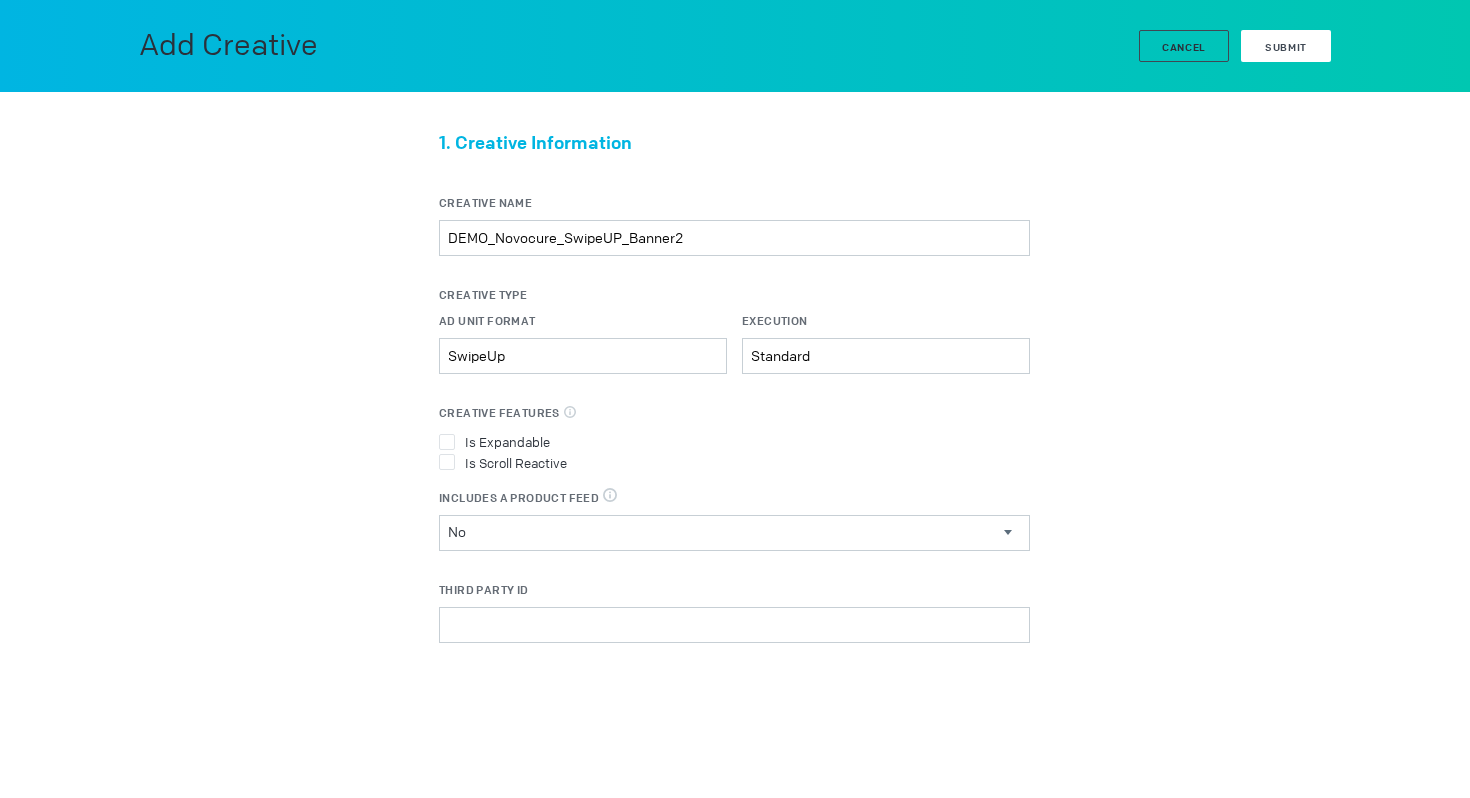 click on "Submit" at bounding box center (1286, 46) 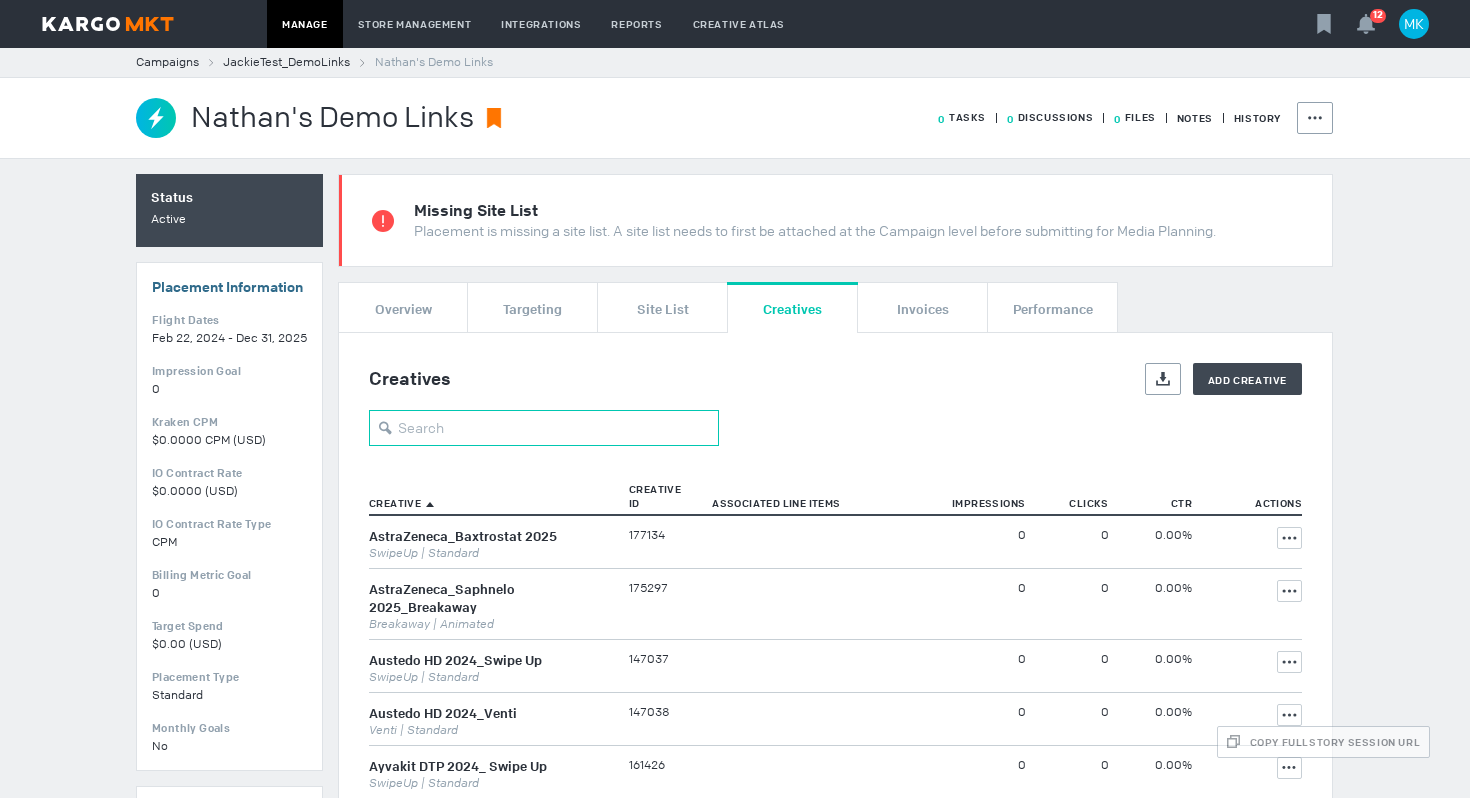 click at bounding box center (544, 428) 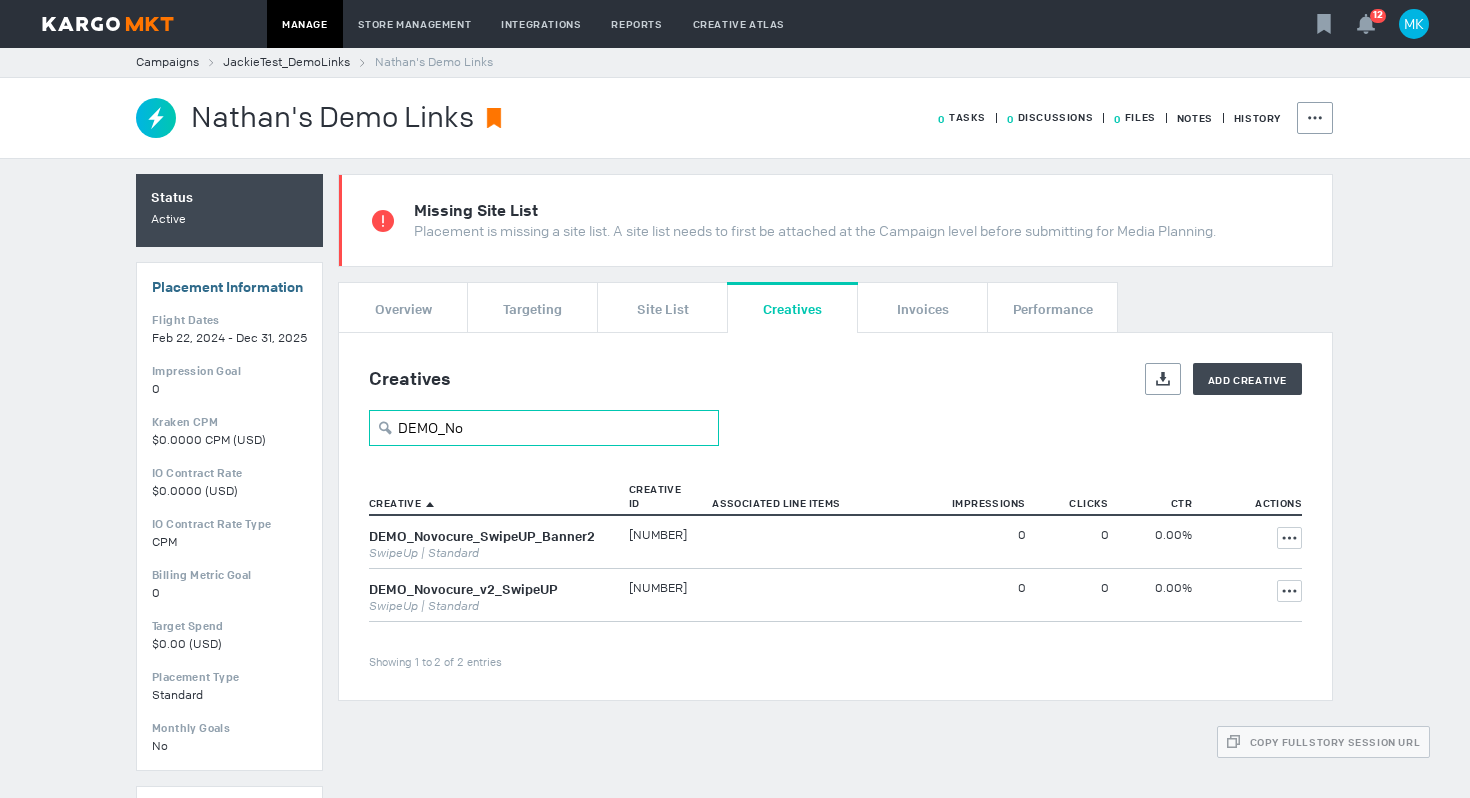 type on "DEMO_No" 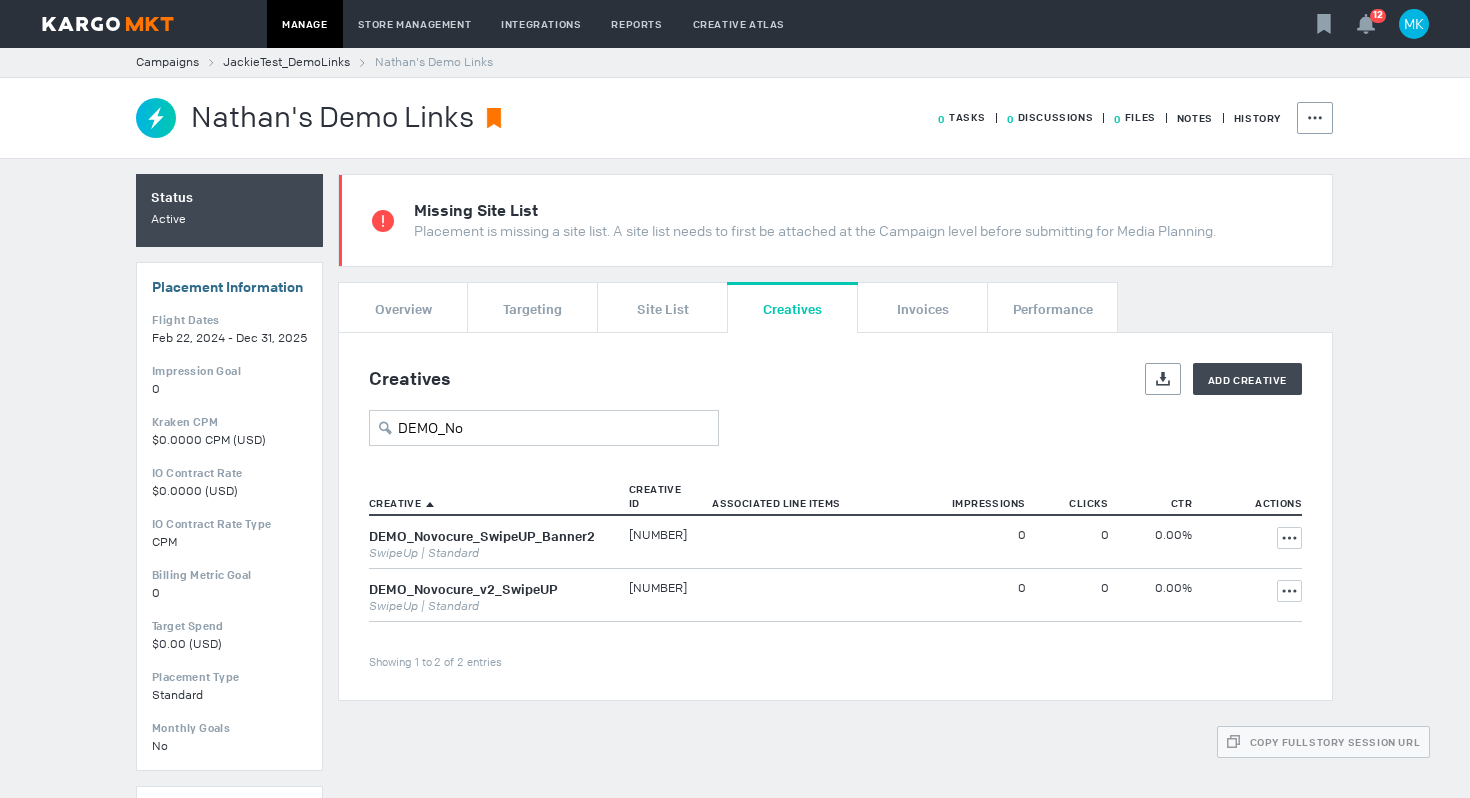 click on "SwipeUp | Standard" at bounding box center (489, 553) 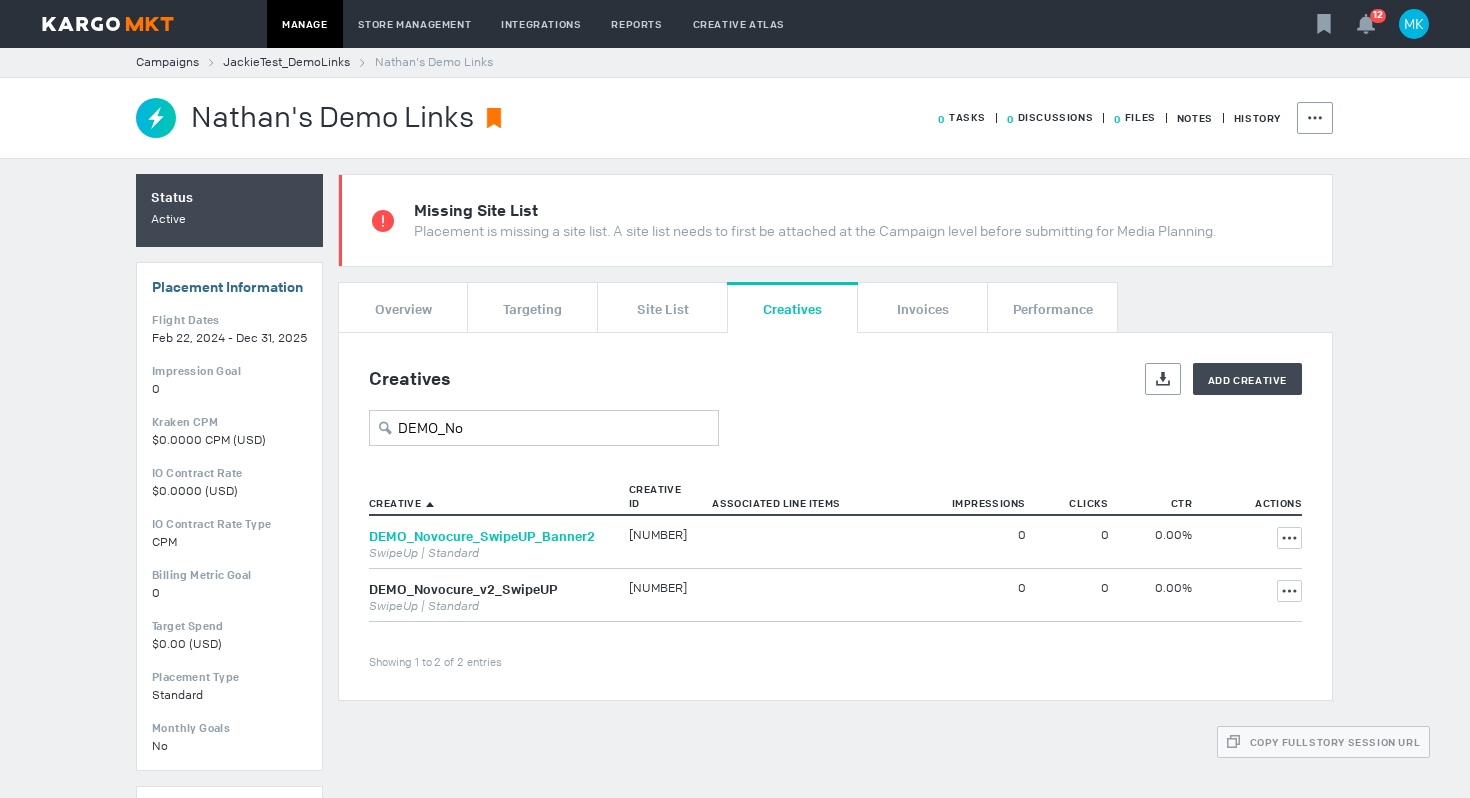 click on "DEMO_Novocure_SwipeUP_Banner2" at bounding box center (482, 536) 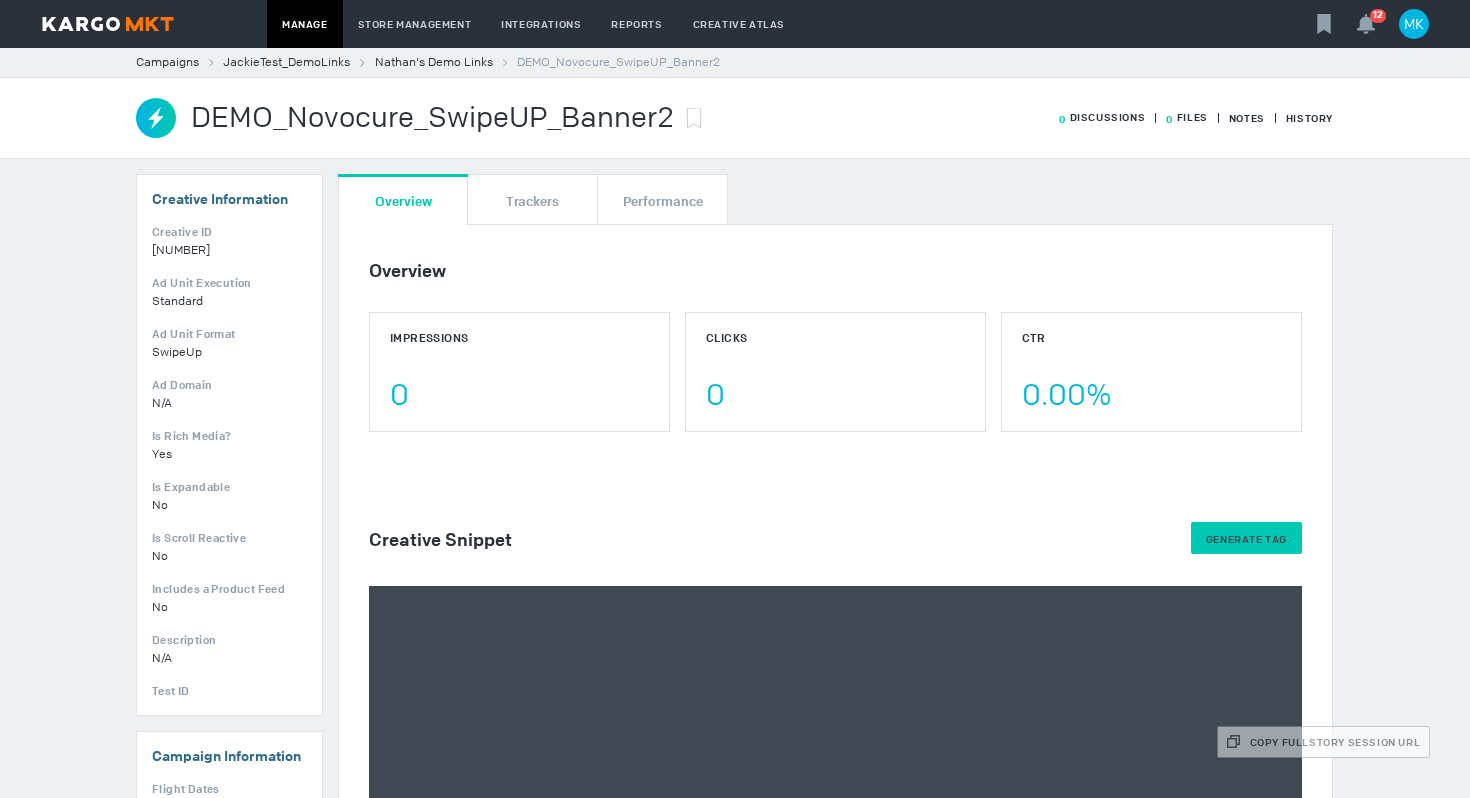click on "Generate Tag" at bounding box center [1246, 539] 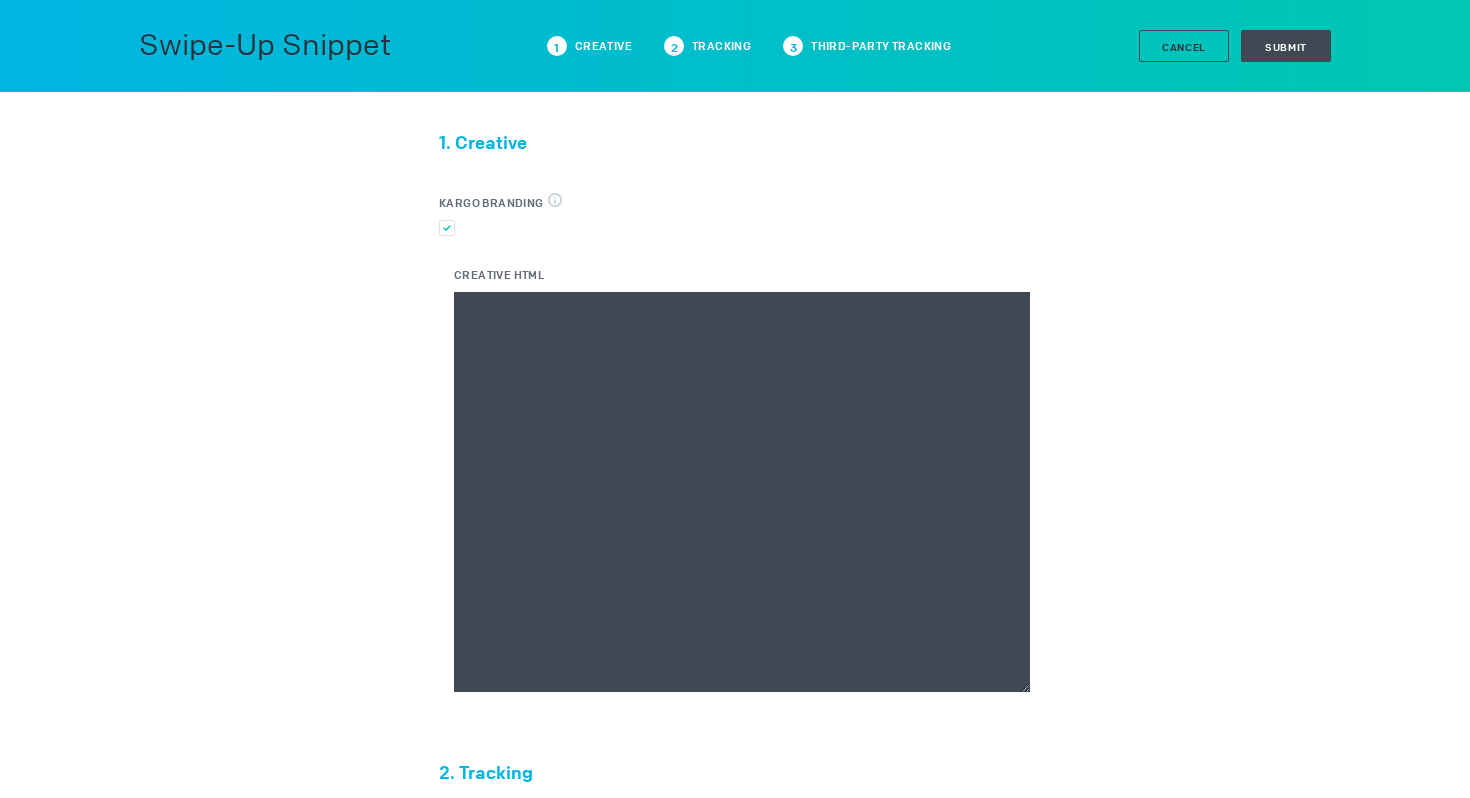 click on "Creative HTML" at bounding box center [742, 492] 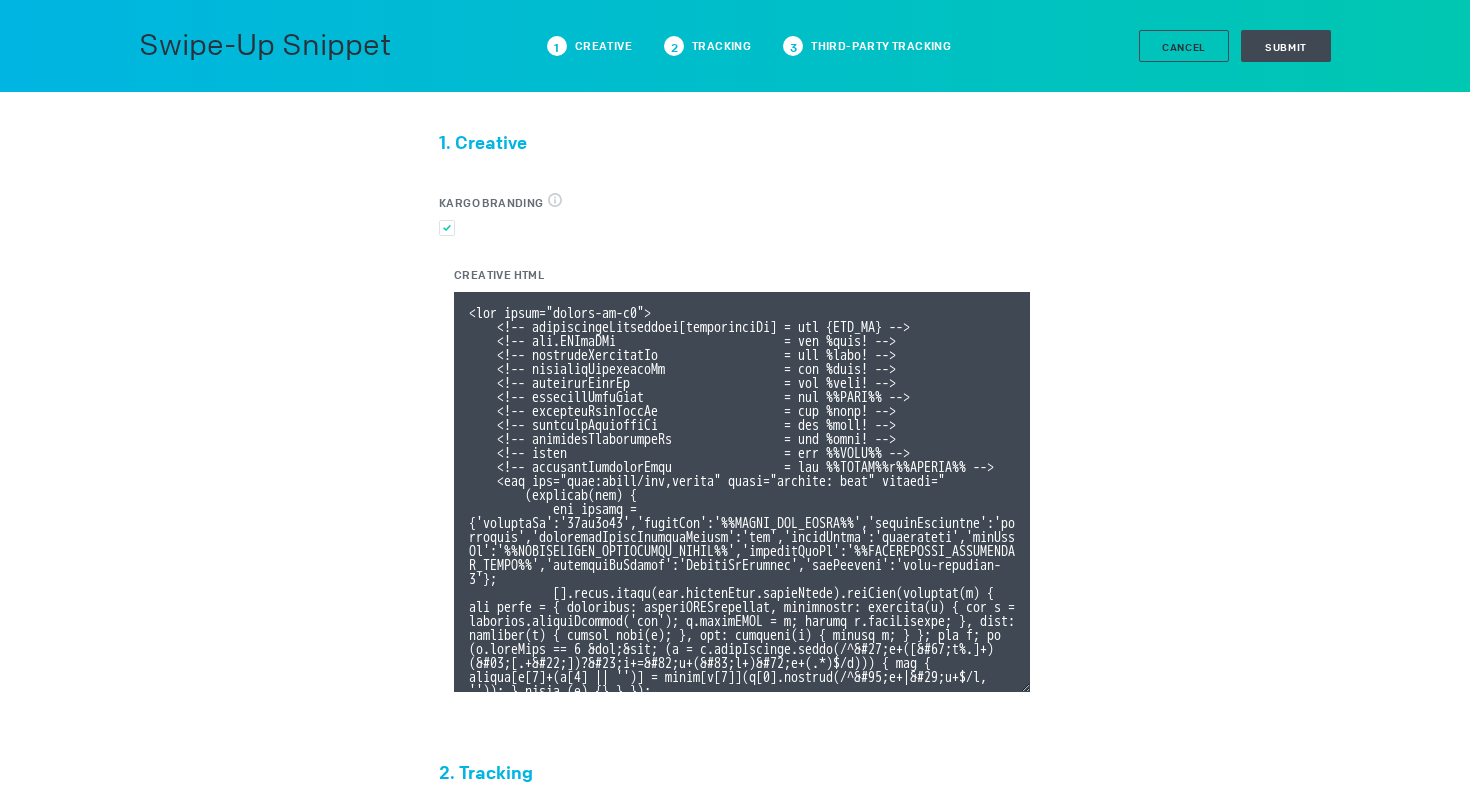scroll, scrollTop: 358, scrollLeft: 0, axis: vertical 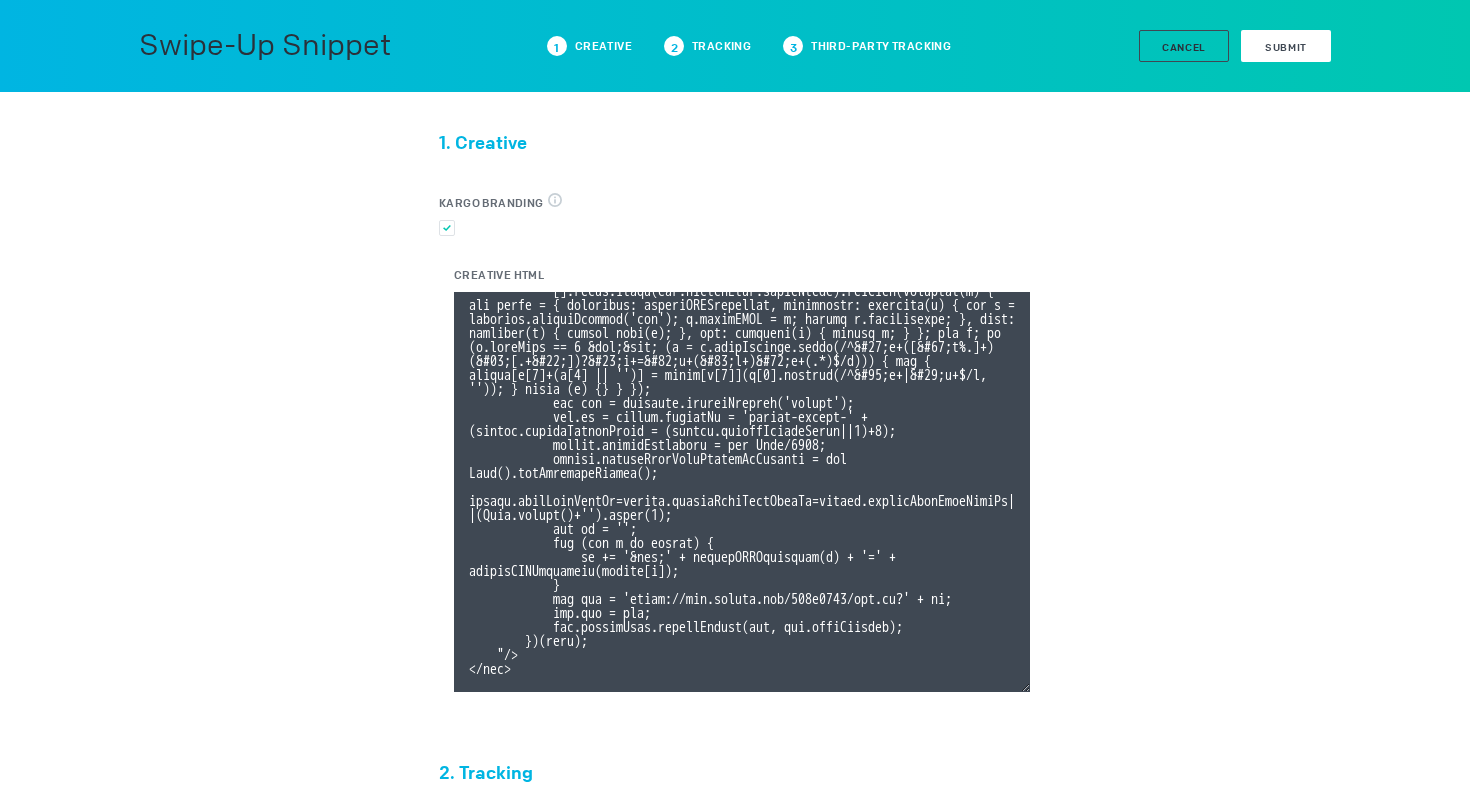 type on "<div class="celtra-ad-v3">
<!-- passthroughParameters[impressionId] = raw {IMP_ID} -->
<!-- eas.JWVjaWQh                        = raw %ecid! -->
<!-- externalCreativeId                  = raw %ecid! -->
<!-- externalPlacementId                 = raw %epid! -->
<!-- externalSiteId                      = raw %esid! -->
<!-- externalSiteName                    = raw %%SITE%% -->
<!-- externalLineItemId                  = raw %eaid! -->
<!-- externalCampaignId                  = raw %ebuy! -->
<!-- externalAdvertiserId                = raw %eadv! -->
<!-- coppa                               = raw %%TFCD%% -->
<!-- externalCreativeSize                = raw %%WIDTH%%x%%HEIGHT%% -->
<img src="data:image/png,celtra" style="display: none" onerror="
(function(img) {
var params = {'accountId':'13be8f66','clickUrl':'%%CLICK_URL_UNESC%%','expandDirection':'undefined','preferredClickThroughWindow':'new','clickEvent':'advertiser','iosAdvId':'%%ADVERTISIN..." 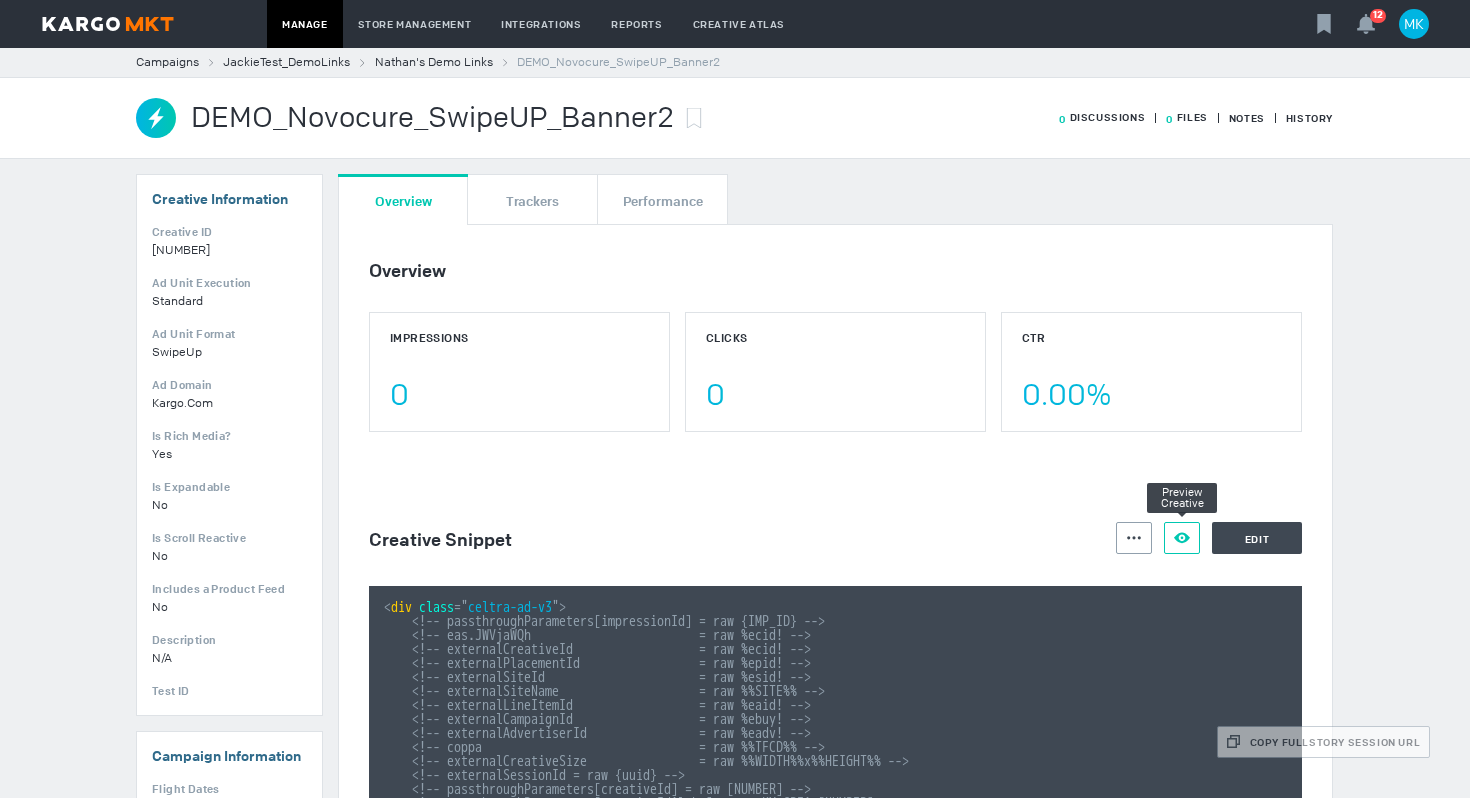 click at bounding box center (1134, 538) 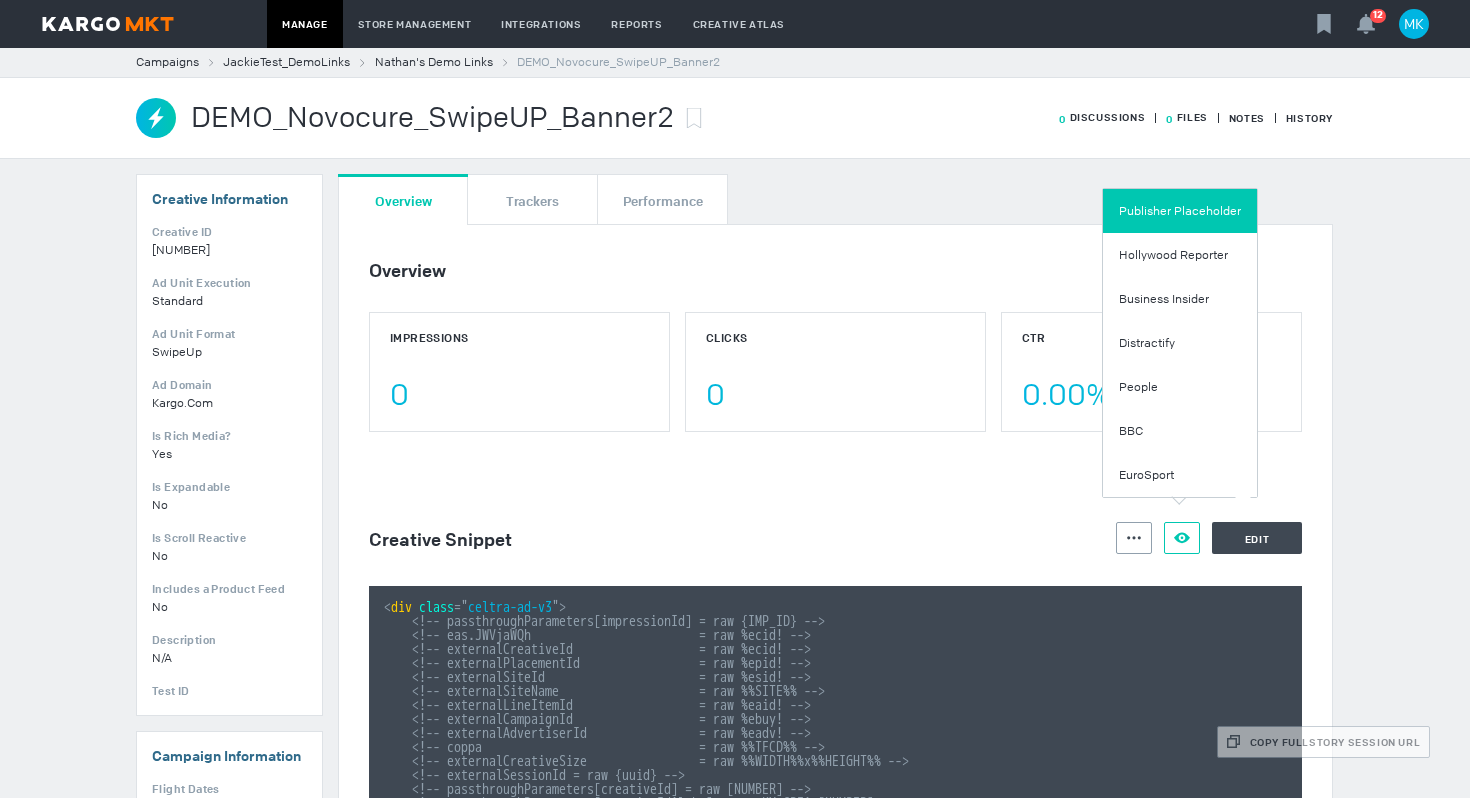 click on "Publisher Placeholder" at bounding box center [1180, 211] 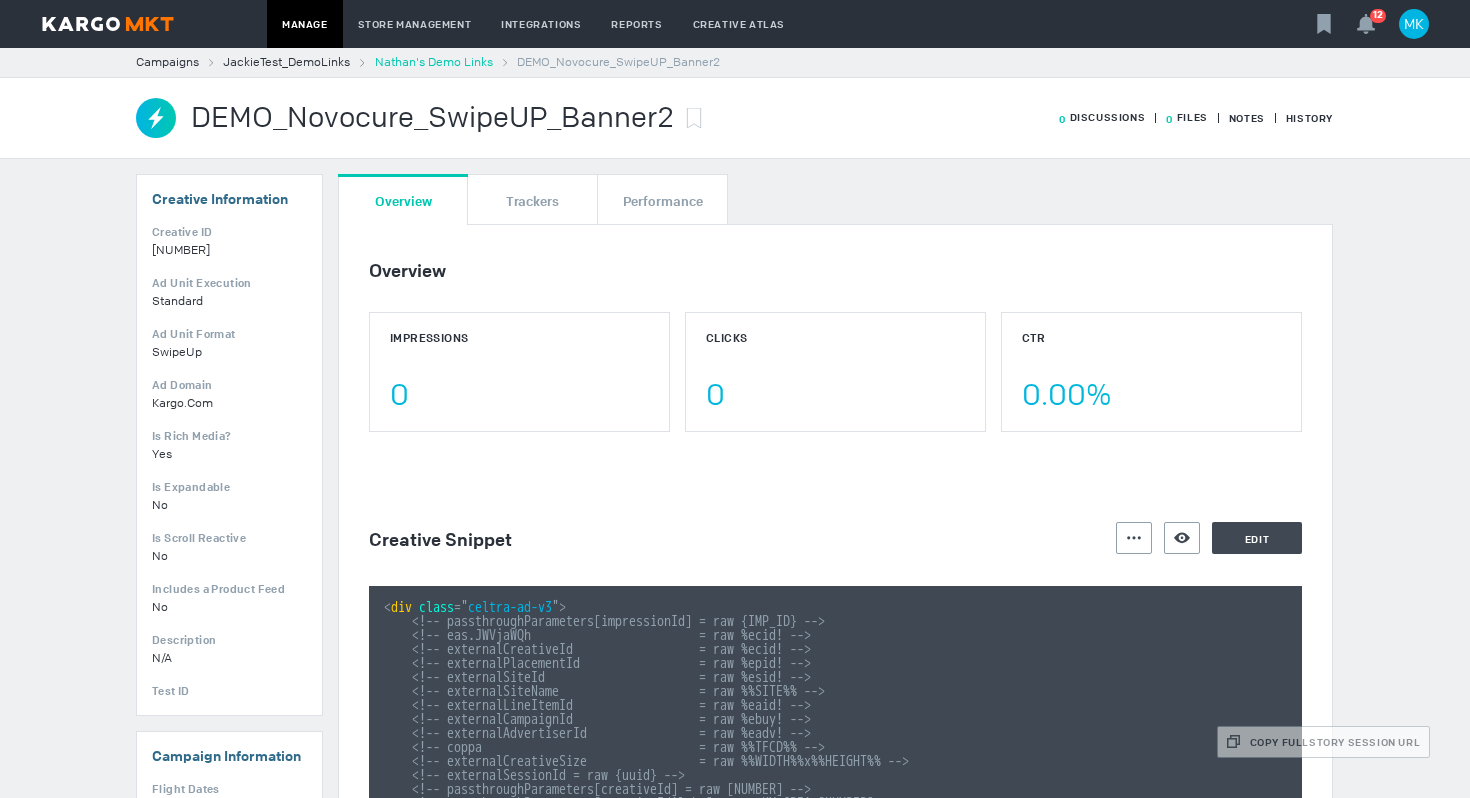 click on "Nathan's Demo Links" at bounding box center (434, 62) 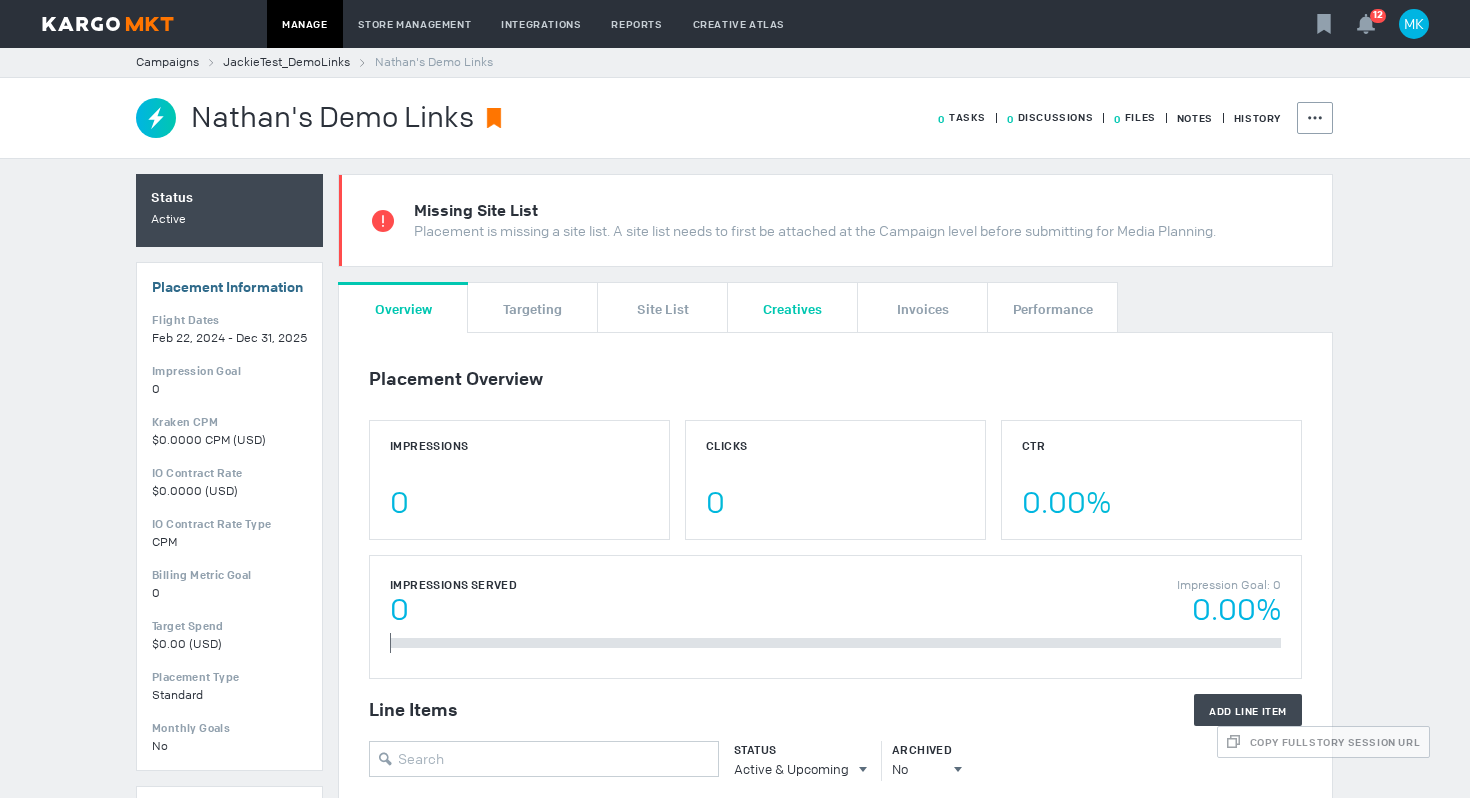click on "Creatives" at bounding box center (792, 307) 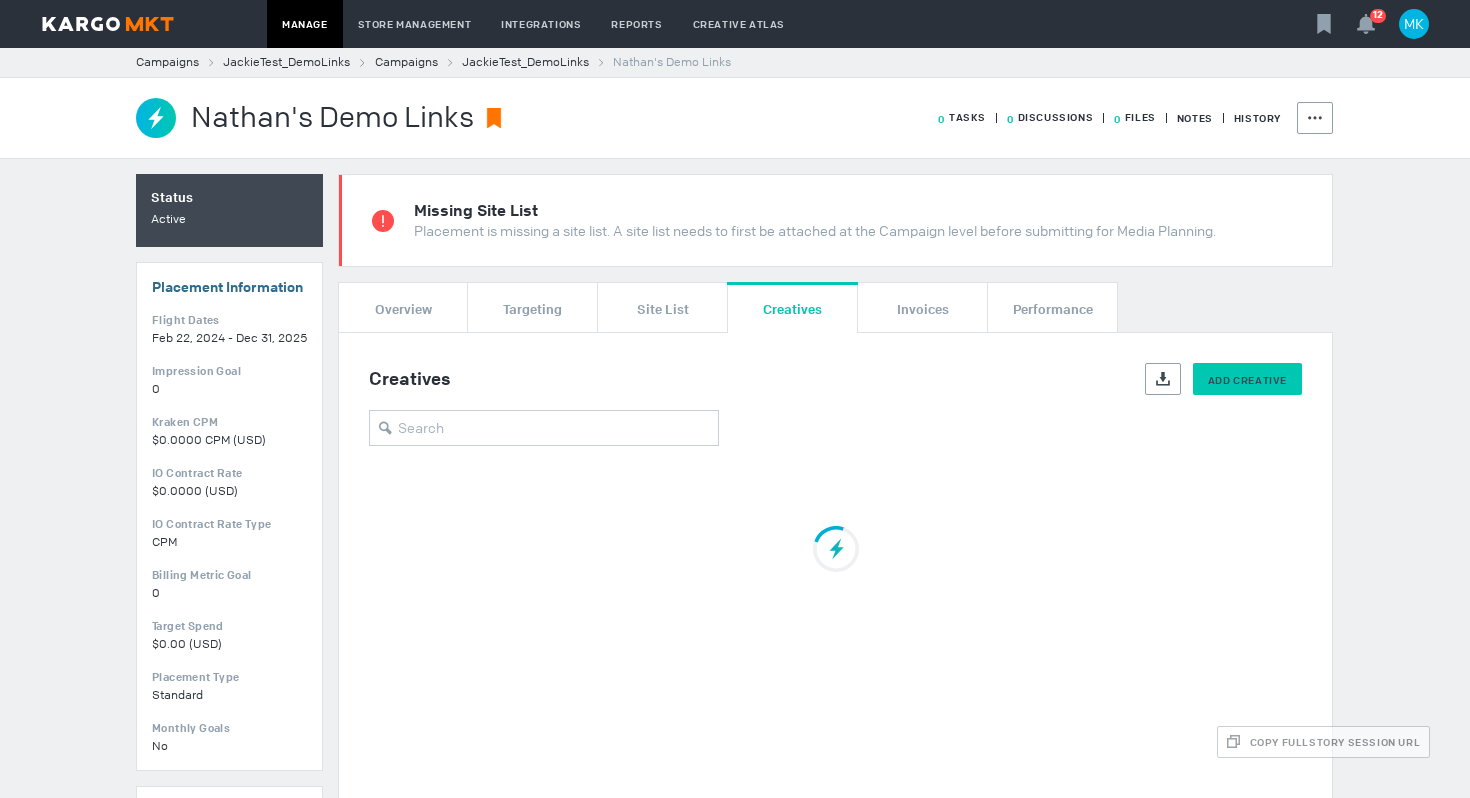 click on "Add Creative" at bounding box center (1247, 380) 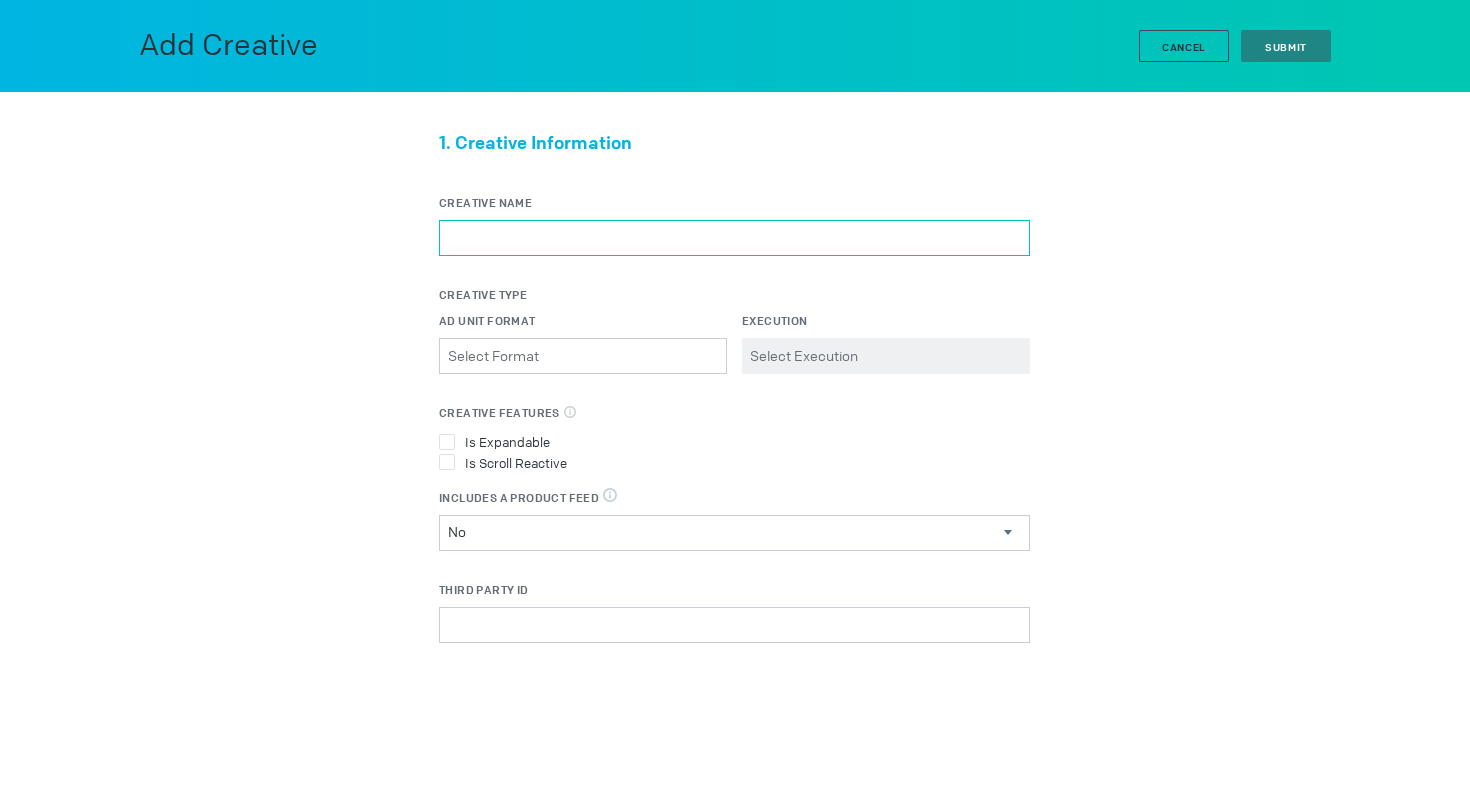 click on "Creative Name" at bounding box center (734, 238) 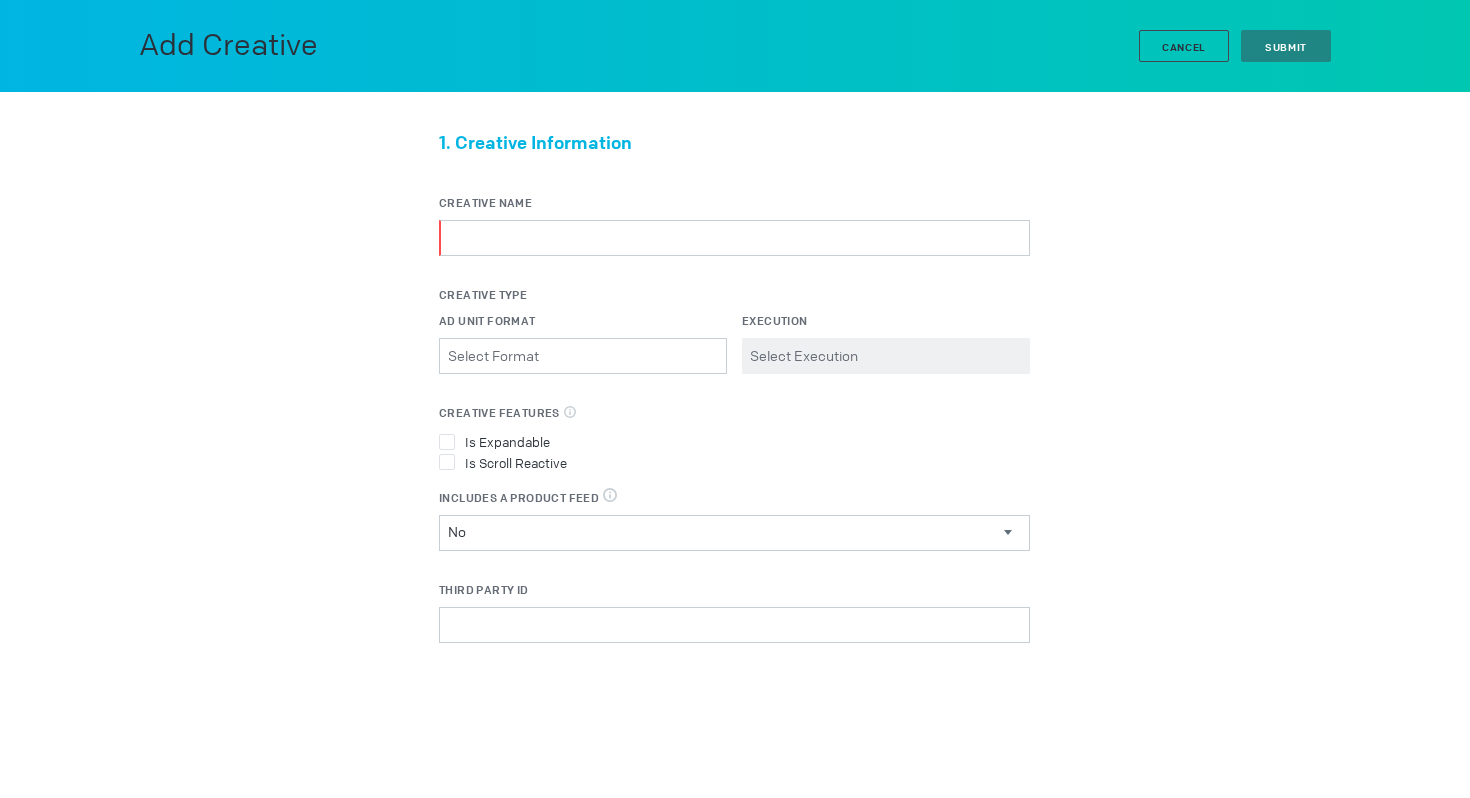 click on "Is Expandable" at bounding box center (734, 441) 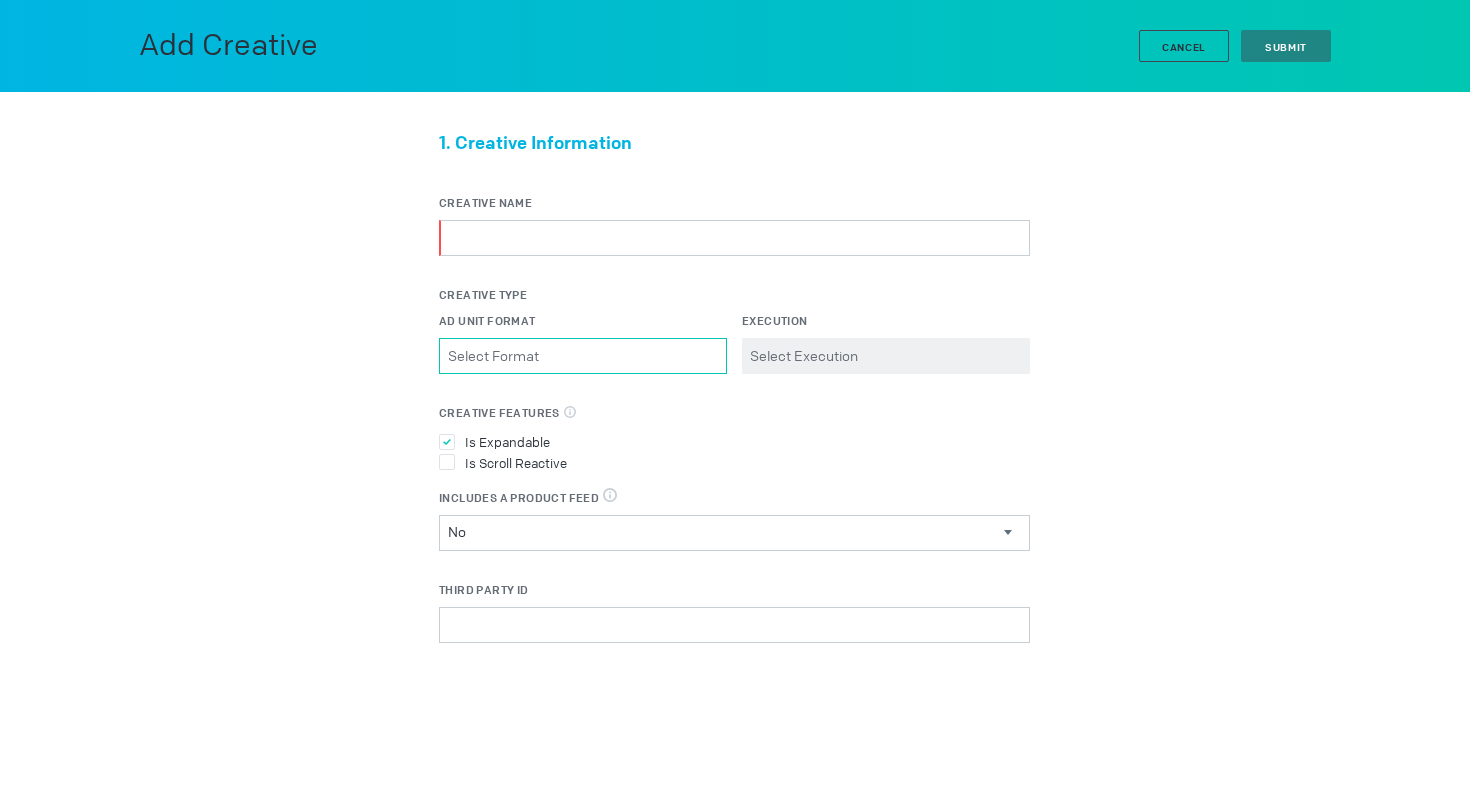 click on "Ad Unit Format Please select a valid item" at bounding box center (583, 356) 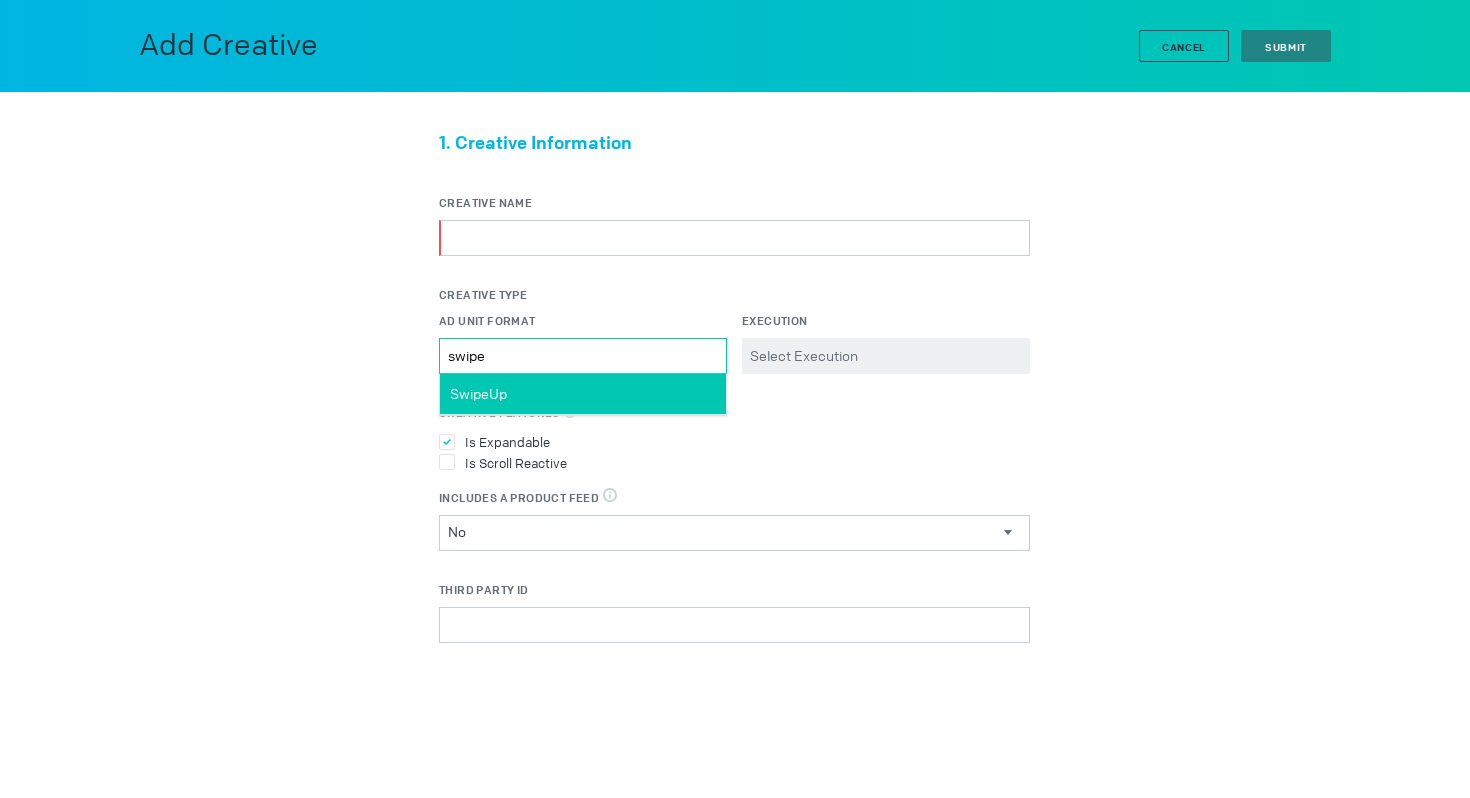 type on "swipe" 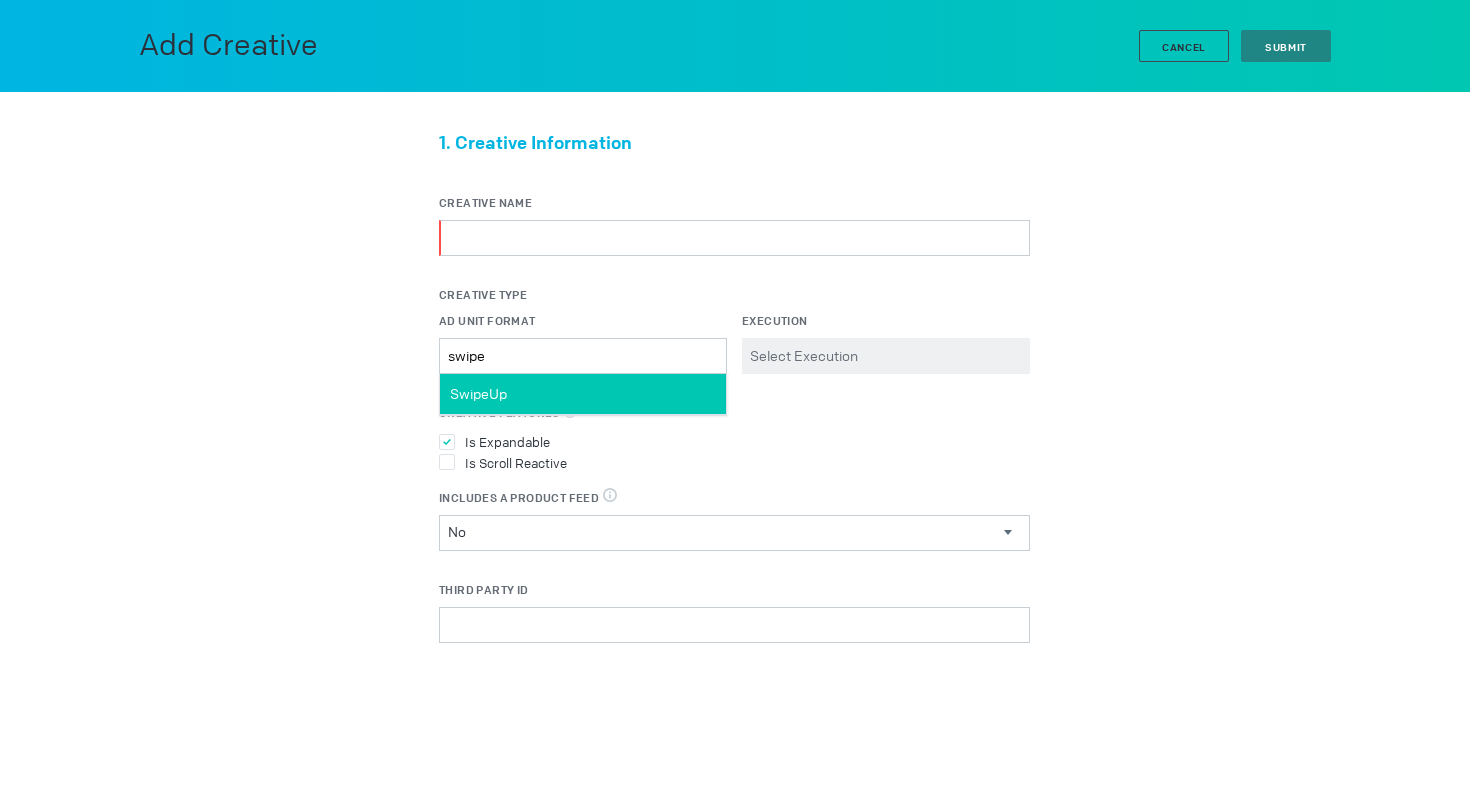 click on "SwipeUp" at bounding box center (583, 394) 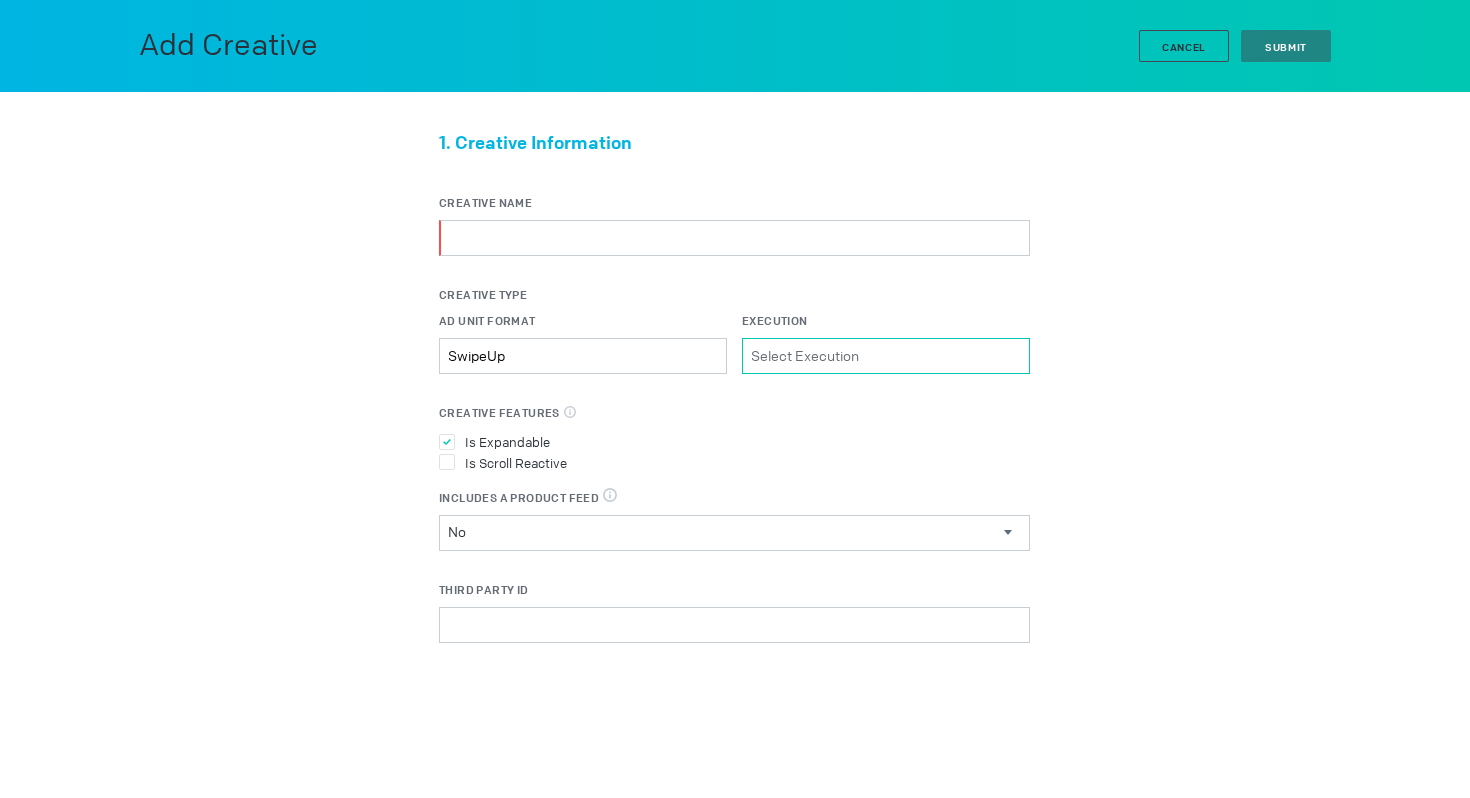 click on "Execution Please select a valid item" at bounding box center [886, 356] 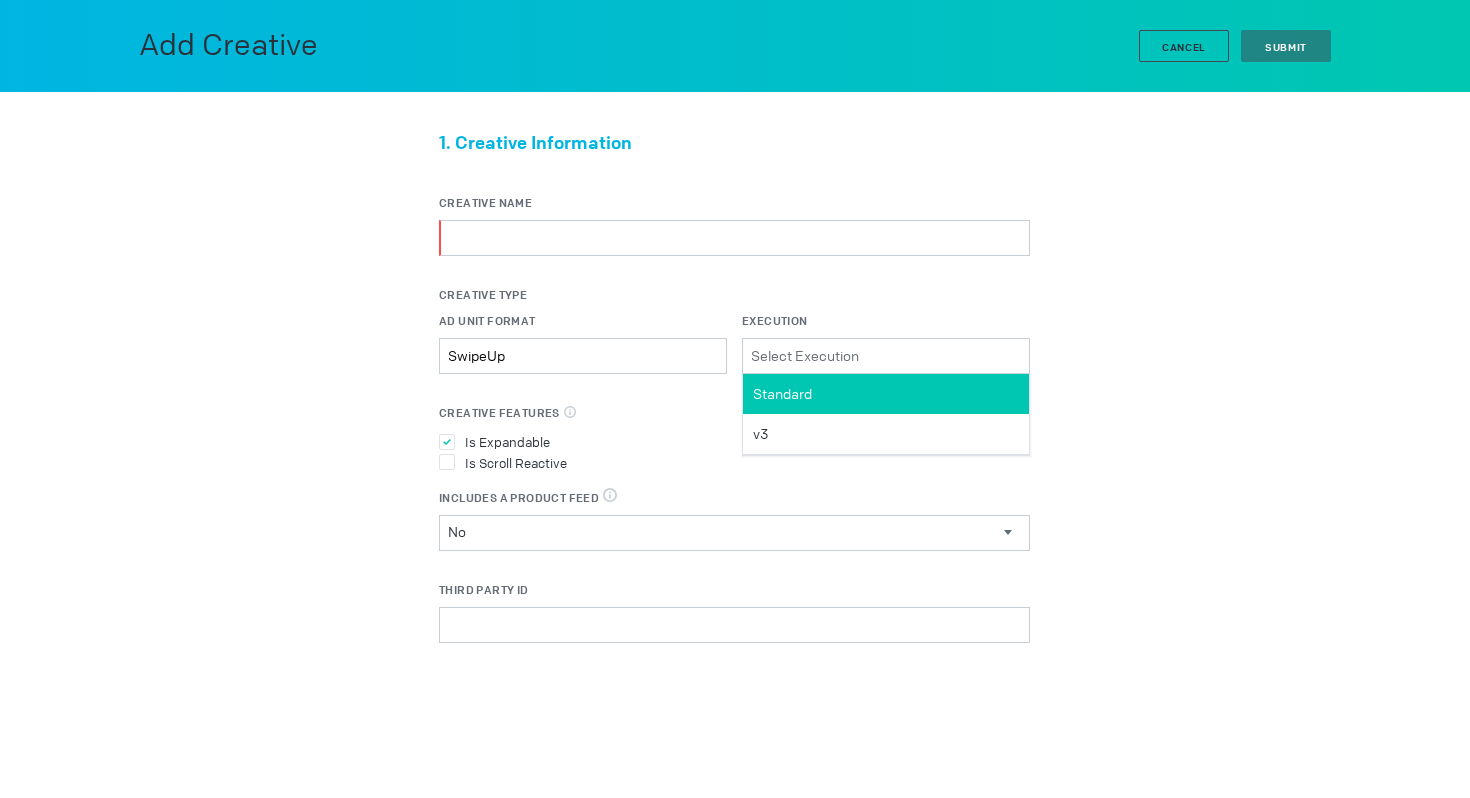 click on "Standard" at bounding box center [886, 394] 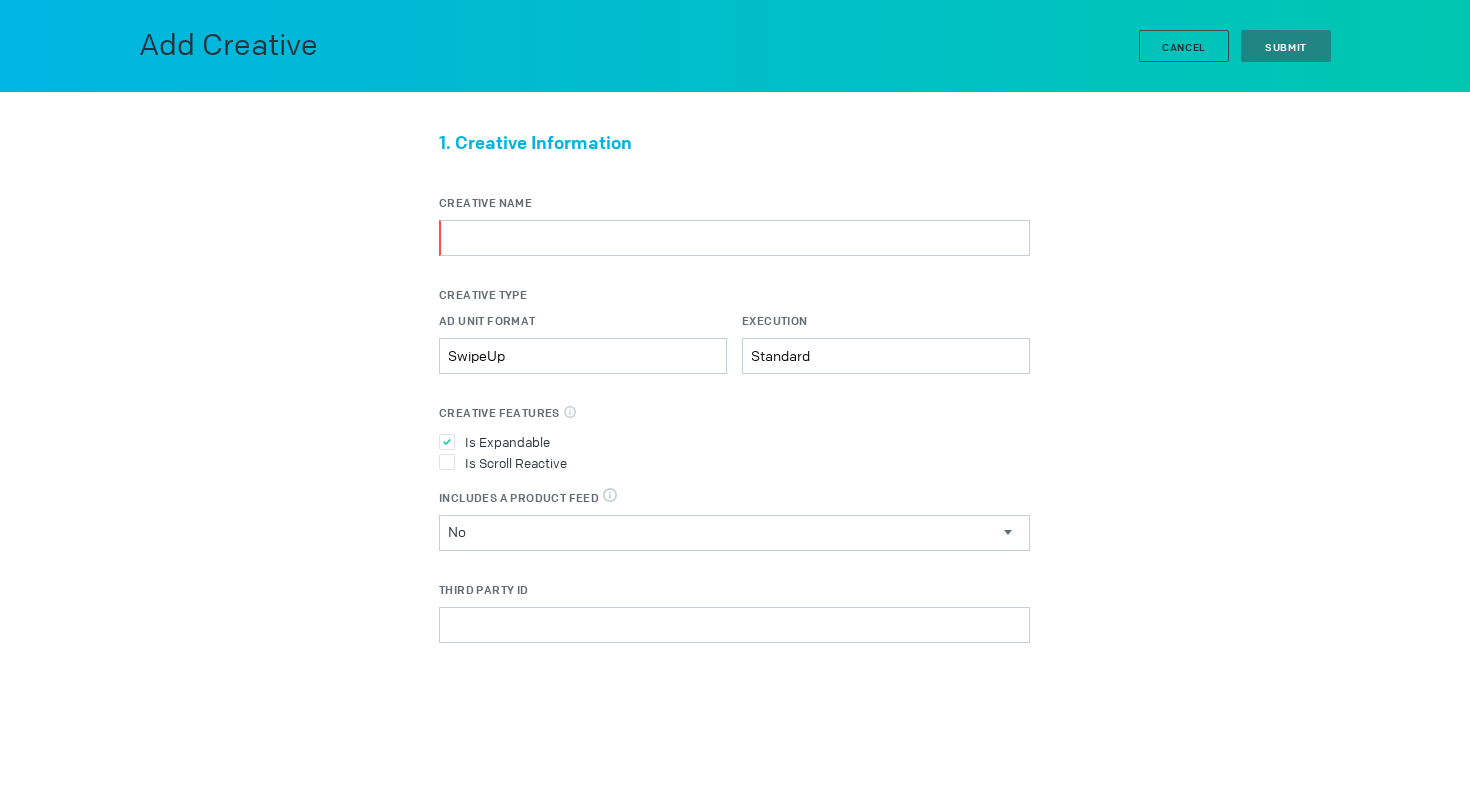 click on "Creative Name" at bounding box center (734, 240) 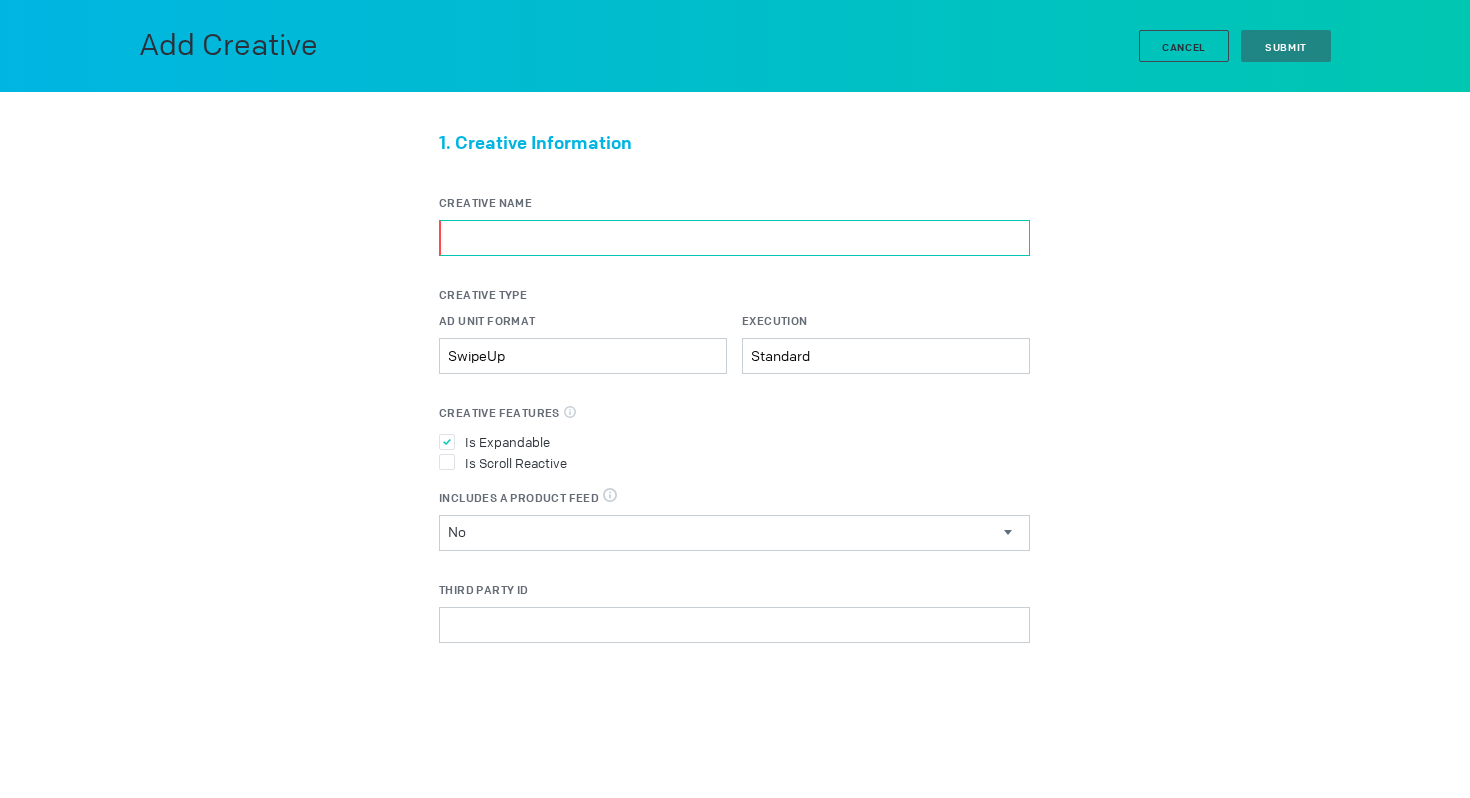 click on "Creative Name" at bounding box center (734, 238) 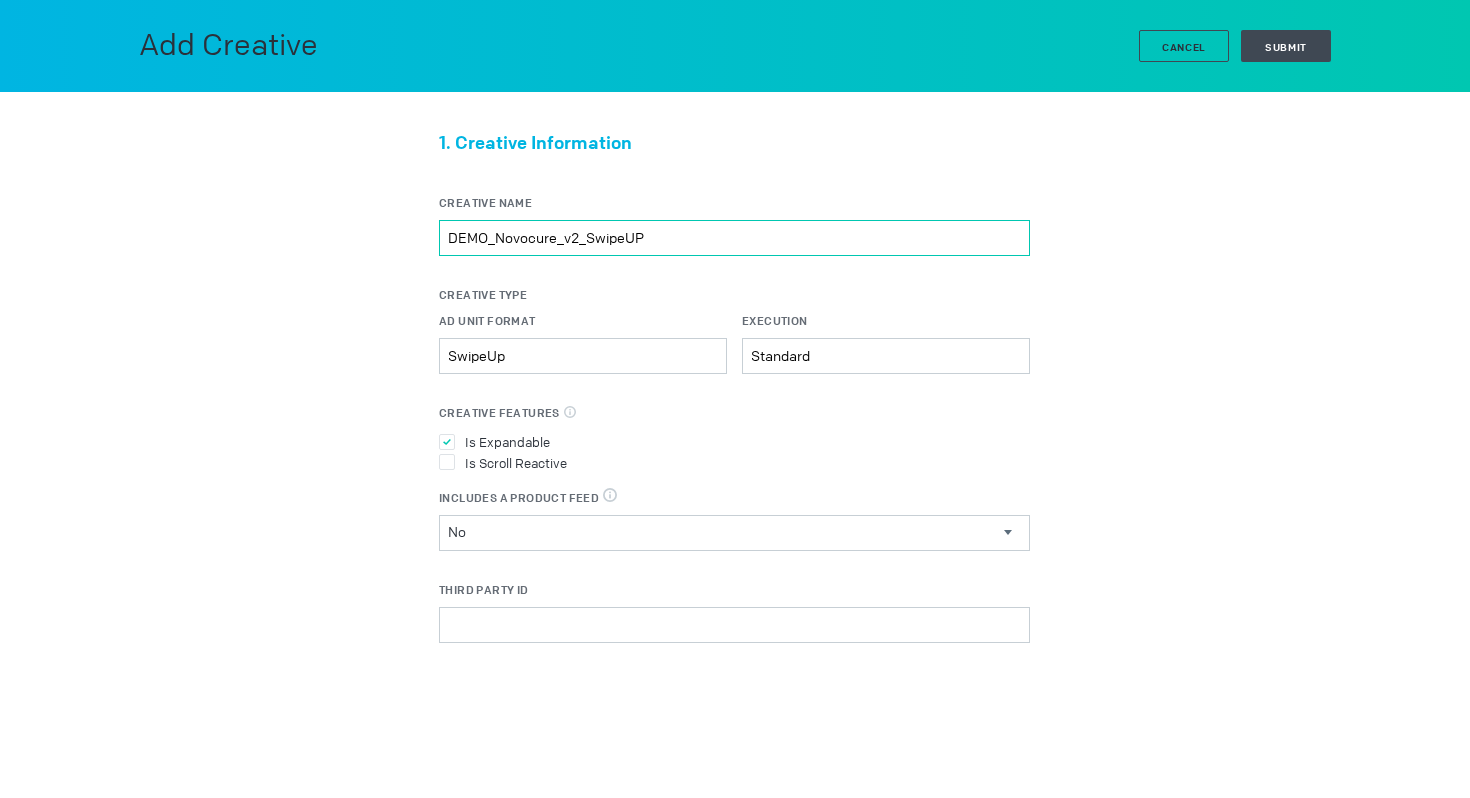 drag, startPoint x: 662, startPoint y: 240, endPoint x: 566, endPoint y: 240, distance: 96 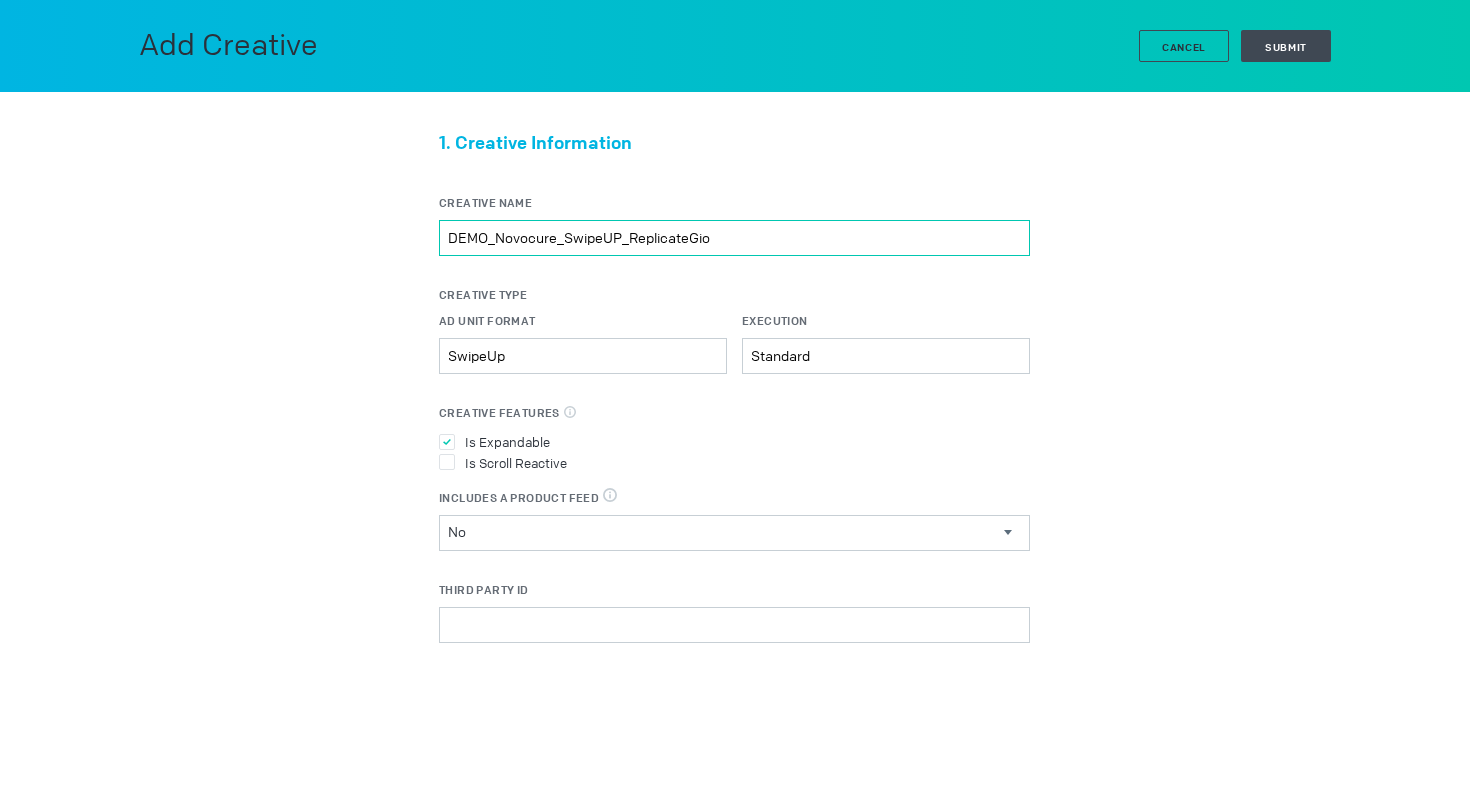 type on "DEMO_Novocure_SwipeUP_ReplicateGio" 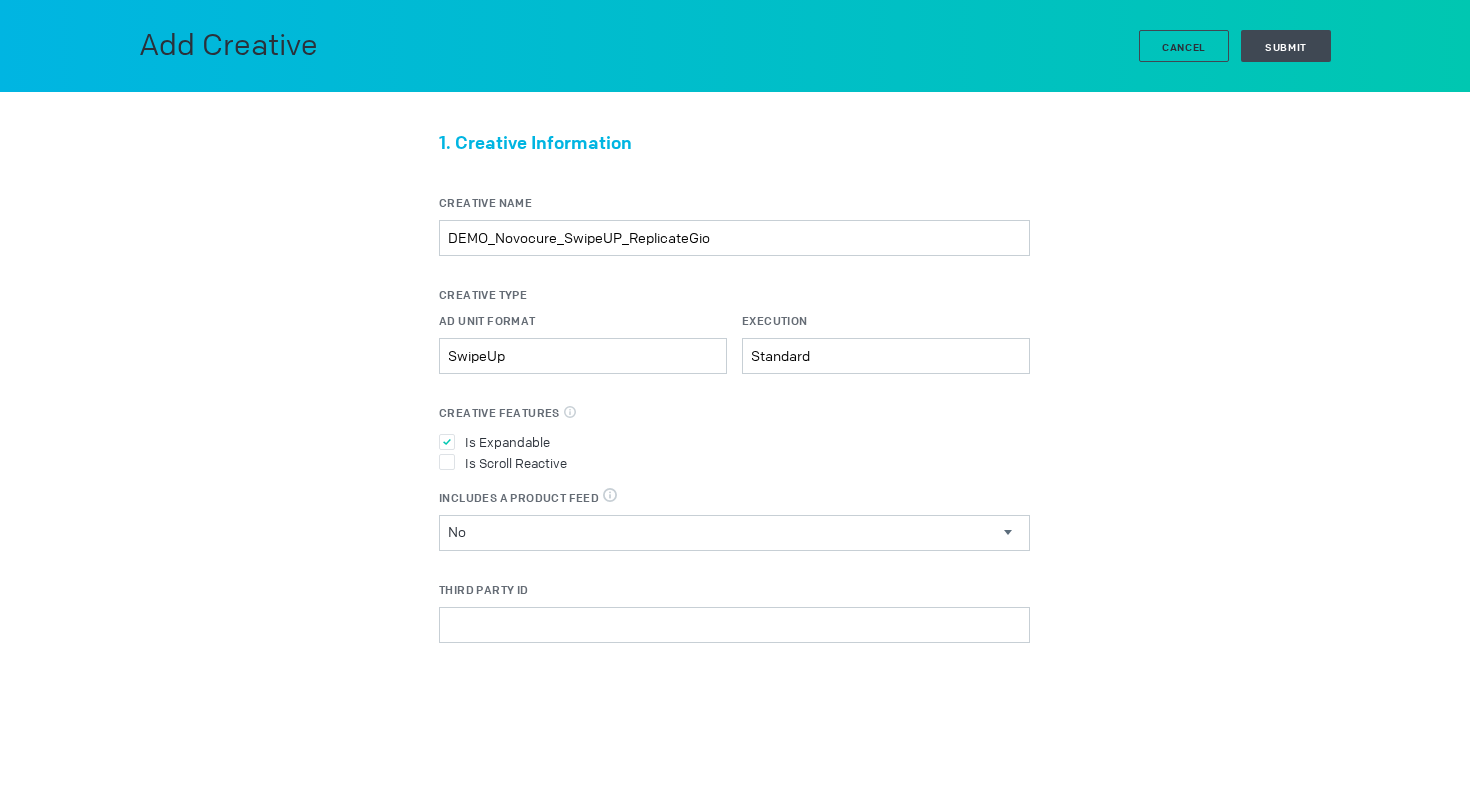 click on "1. Creative Information Creative Name DEMO_Novocure_SwipeUP_ReplicateGio Creative Type Ad Unit Format SwipeUp Please select a valid item Execution Standard Please select a valid item Creative Features  Select all features applicable to your creative Is Expandable Is Scroll Reactive Includes a Product Feed DPA & Digital Circulars, select true when the creative uses a product feed No Includes a Product Feed Yes No Third Party ID Third Party Name Select a Third Party Select a Third Party DCM" at bounding box center [735, 526] 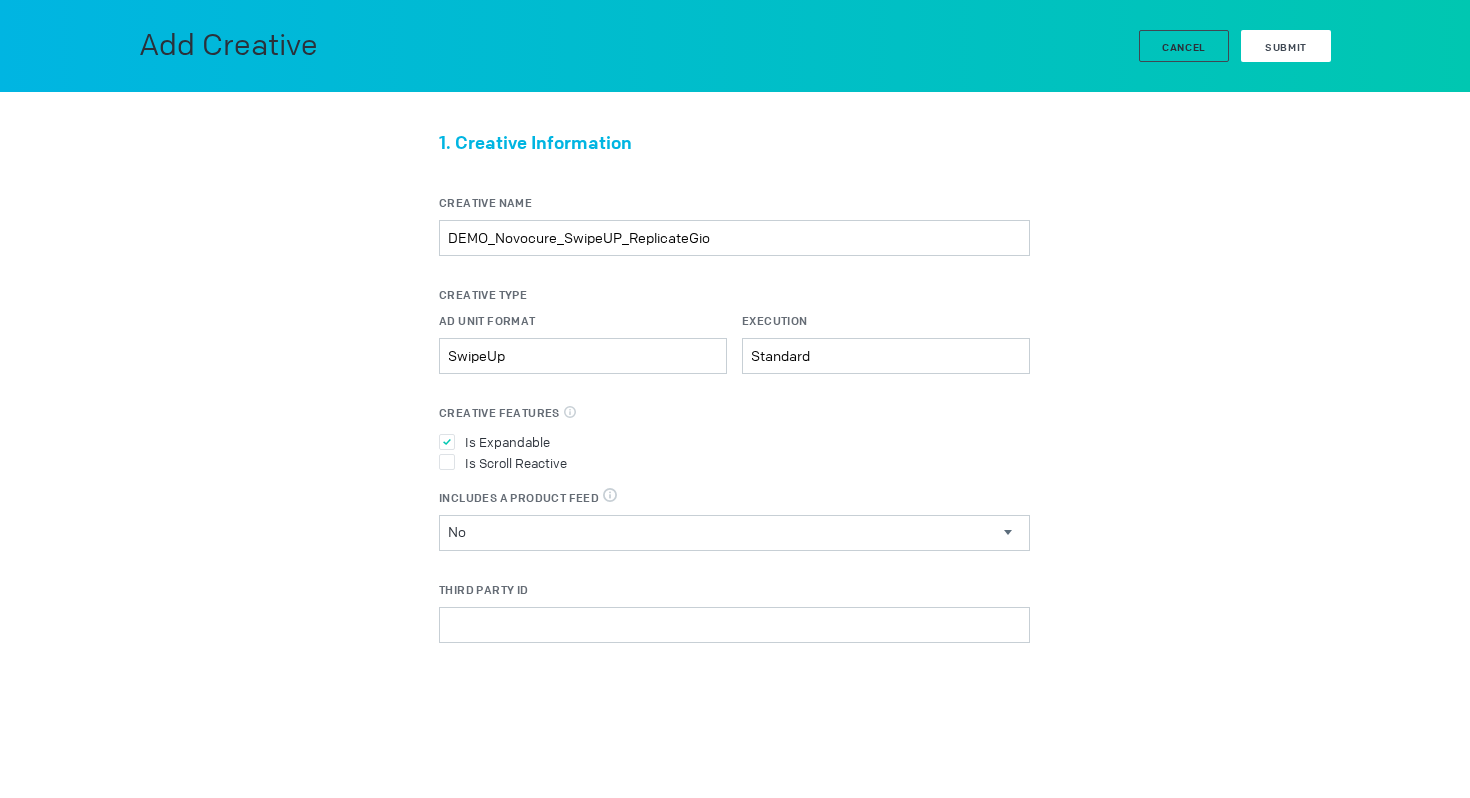 click on "Submit" at bounding box center [1286, 47] 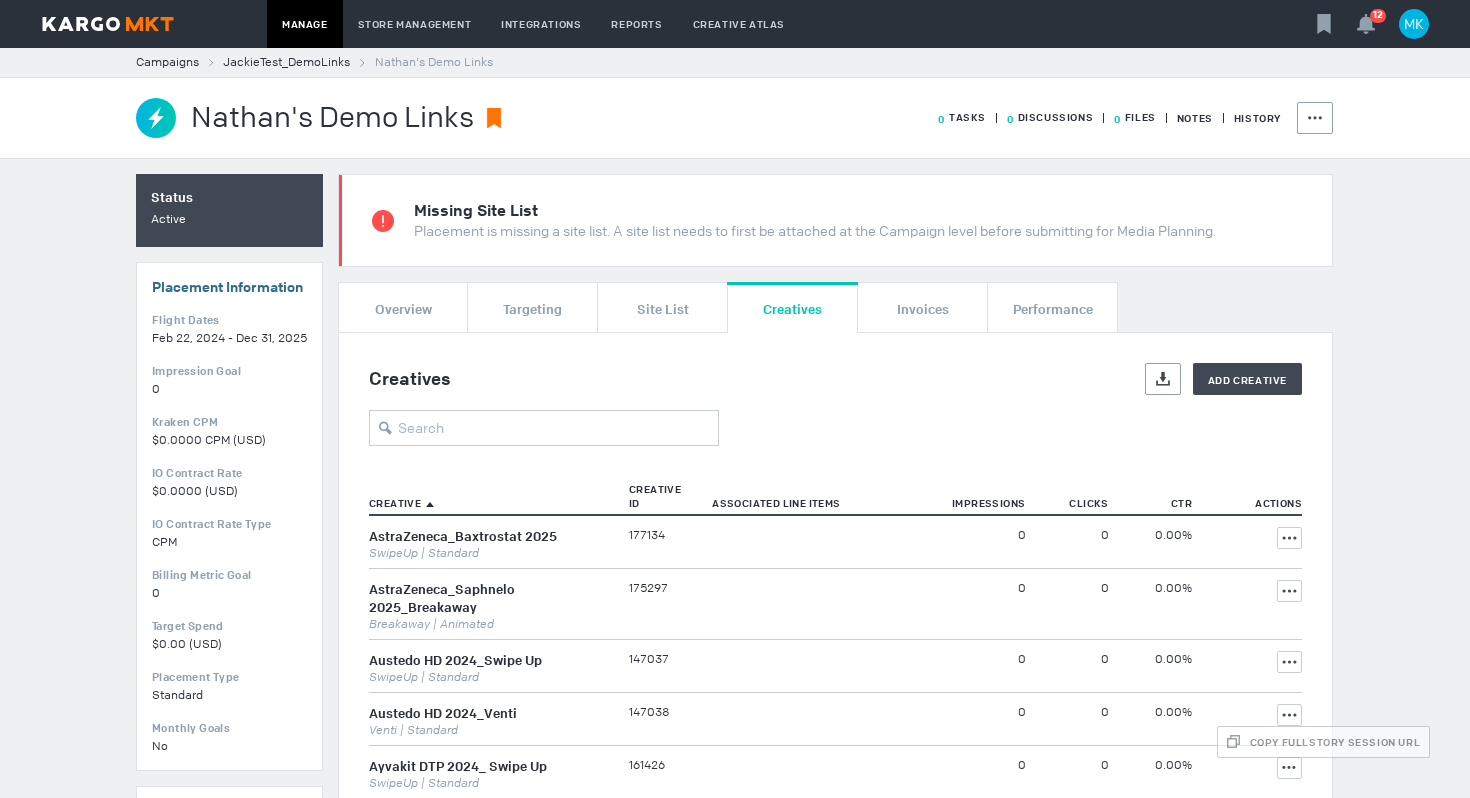 scroll, scrollTop: 37, scrollLeft: 0, axis: vertical 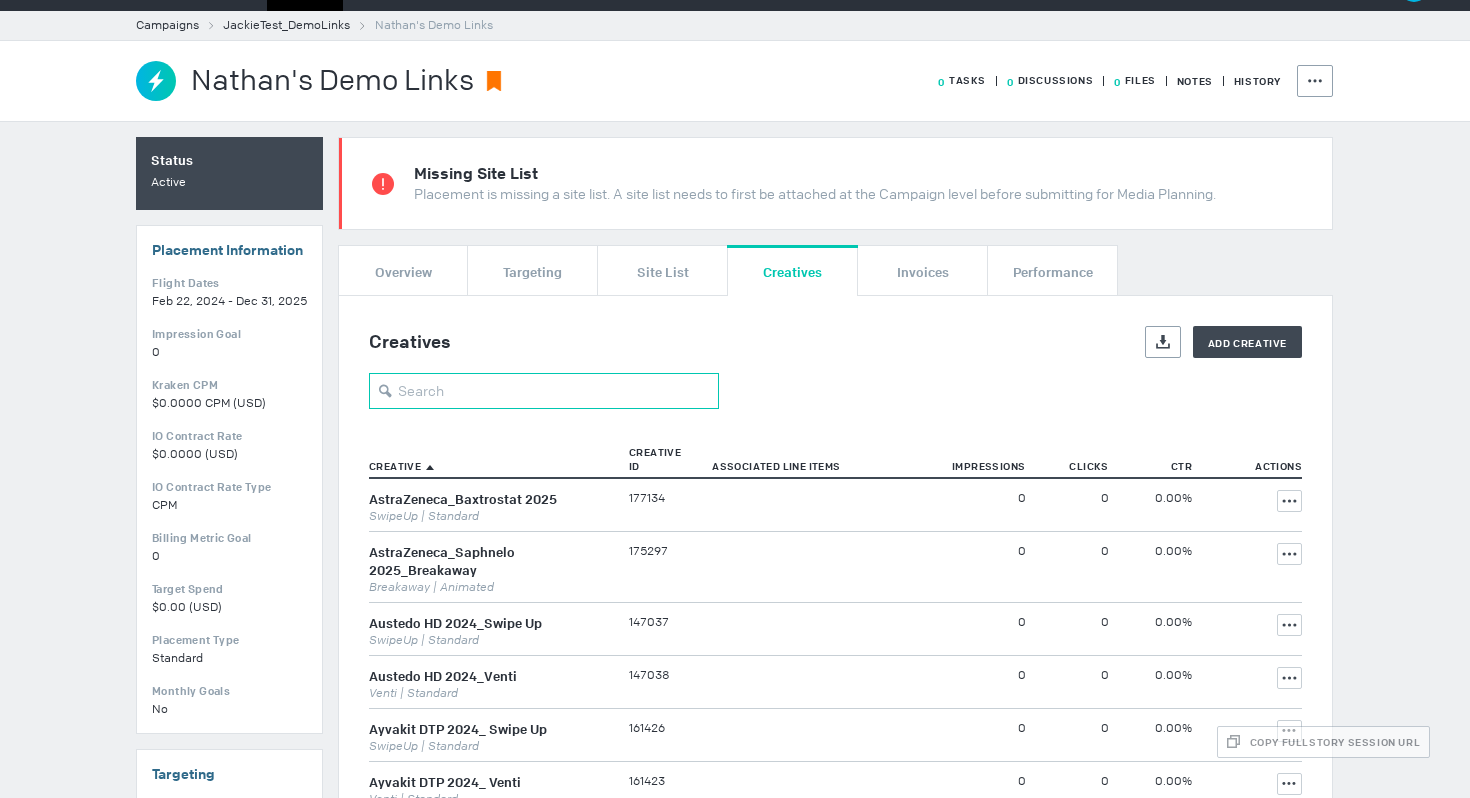 click at bounding box center (544, 391) 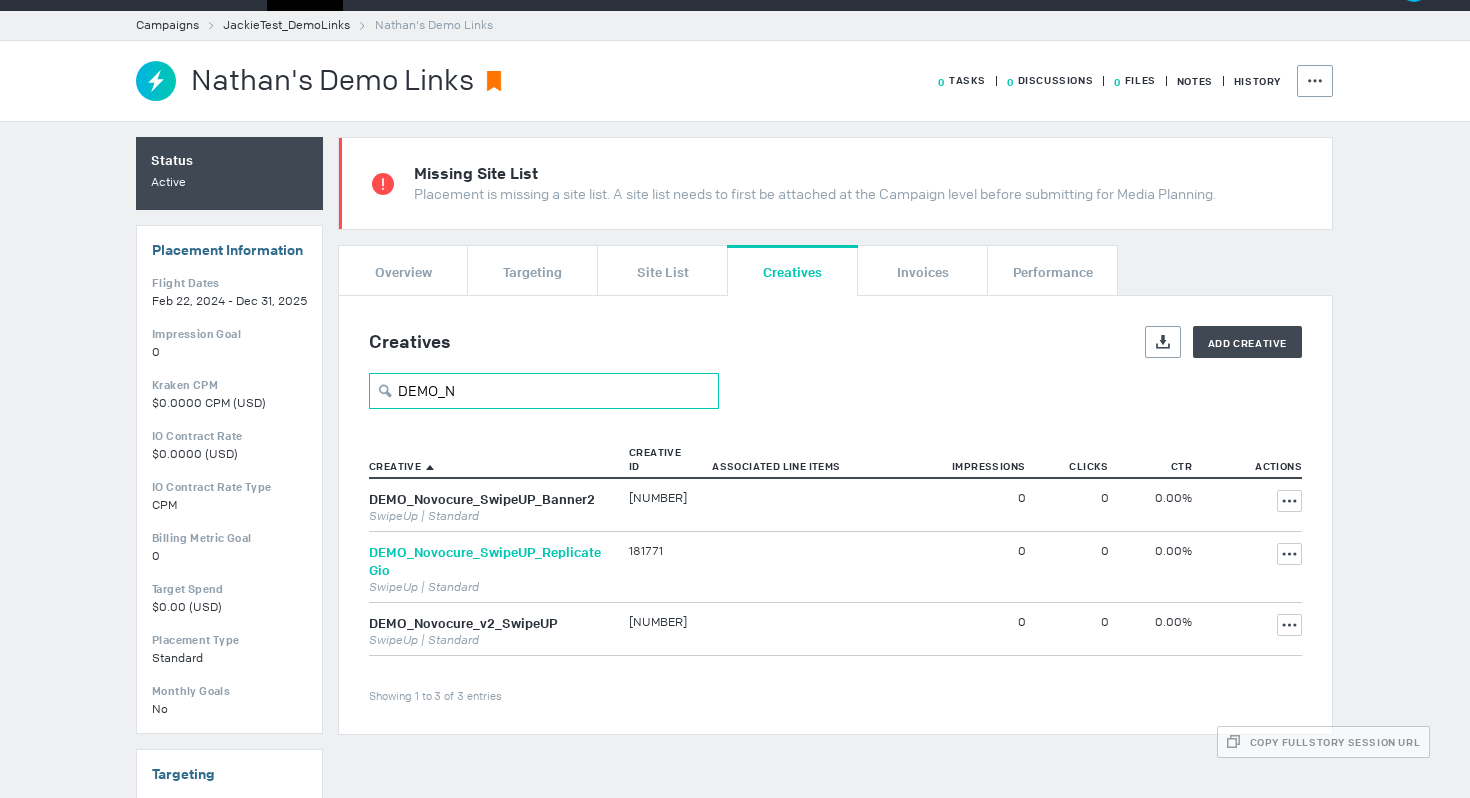 type on "DEMO_N" 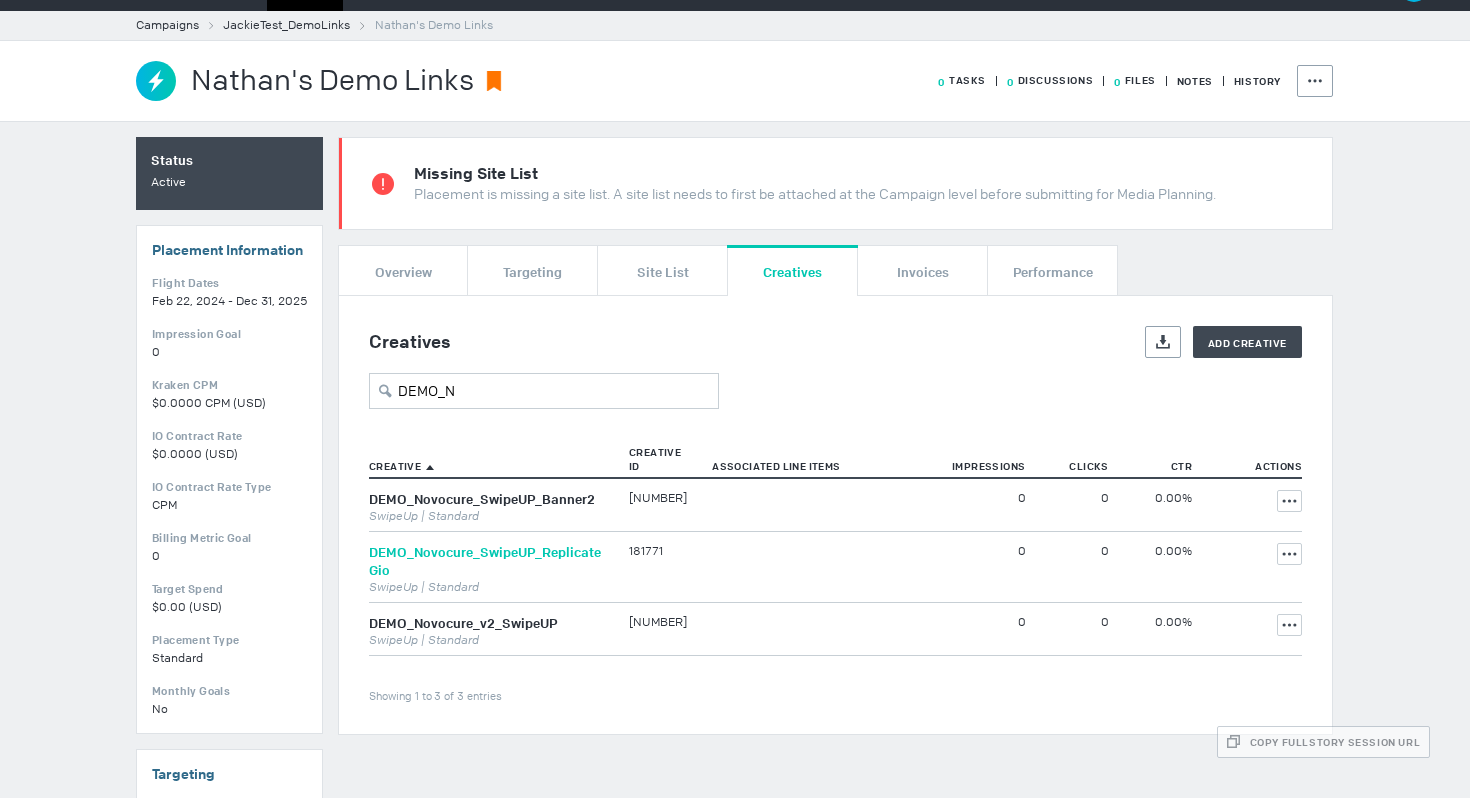 click on "DEMO_Novocure_SwipeUP_ReplicateGio" at bounding box center (485, 561) 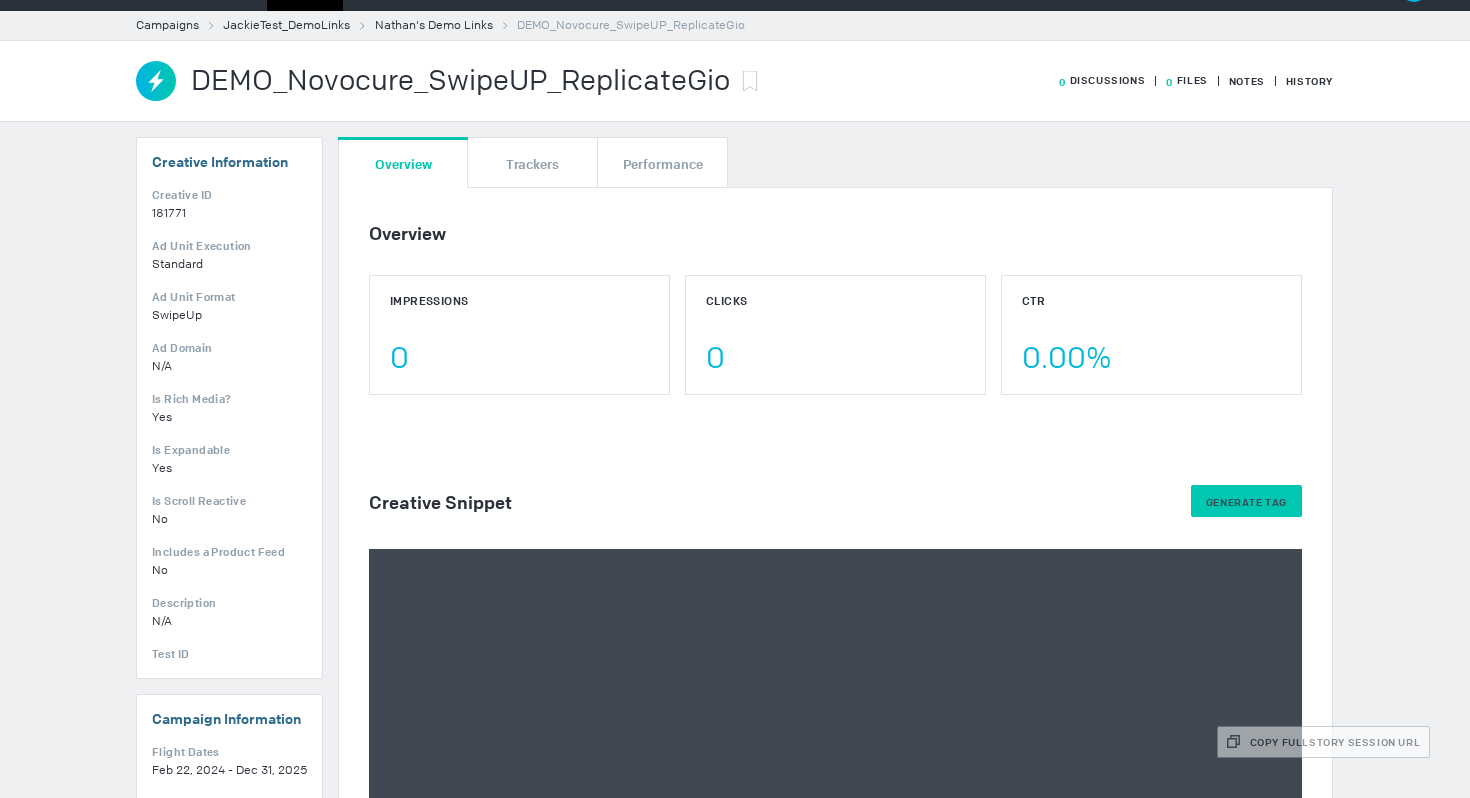 click on "Generate Tag" at bounding box center [1246, 502] 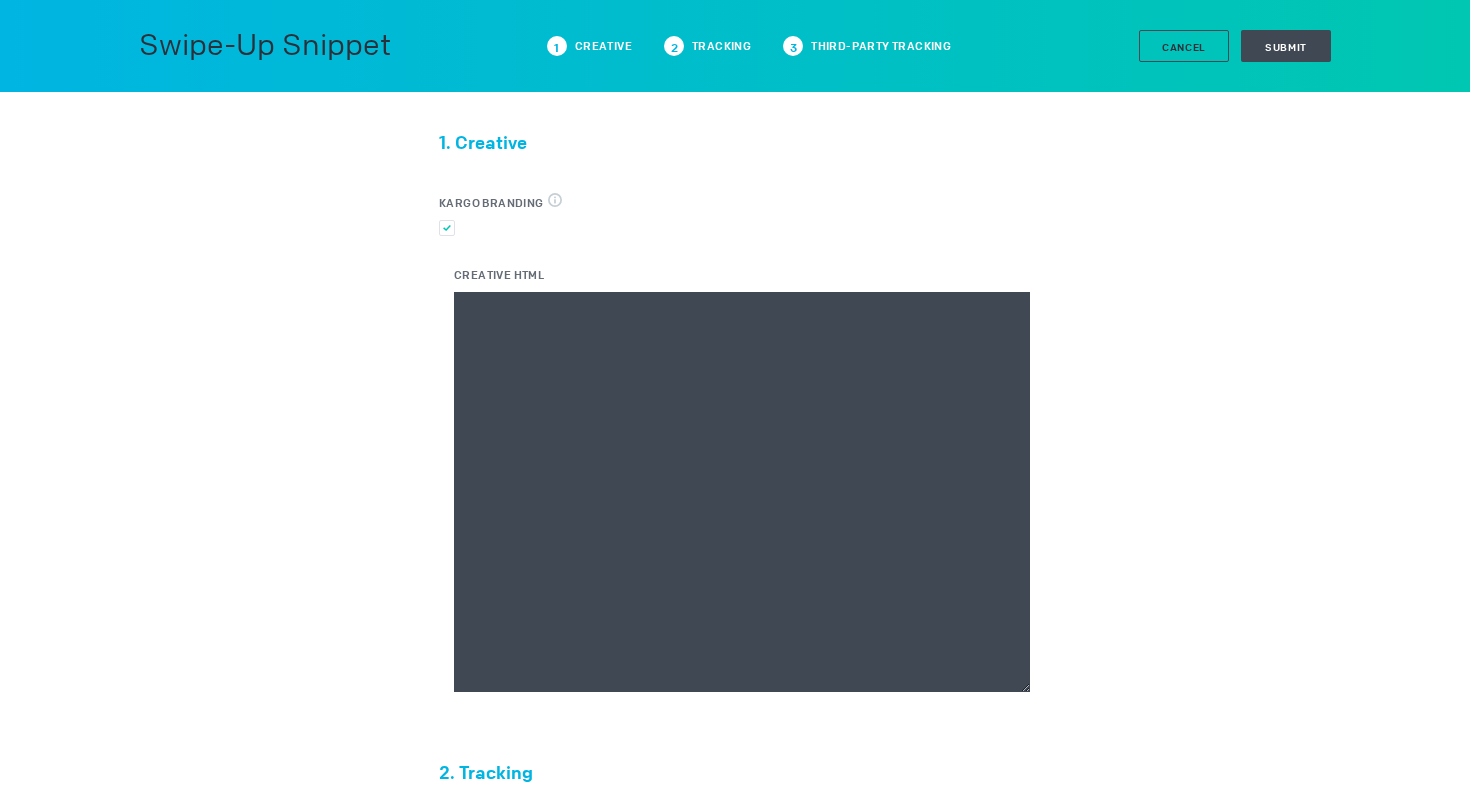 click on "Creative HTML" at bounding box center (742, 492) 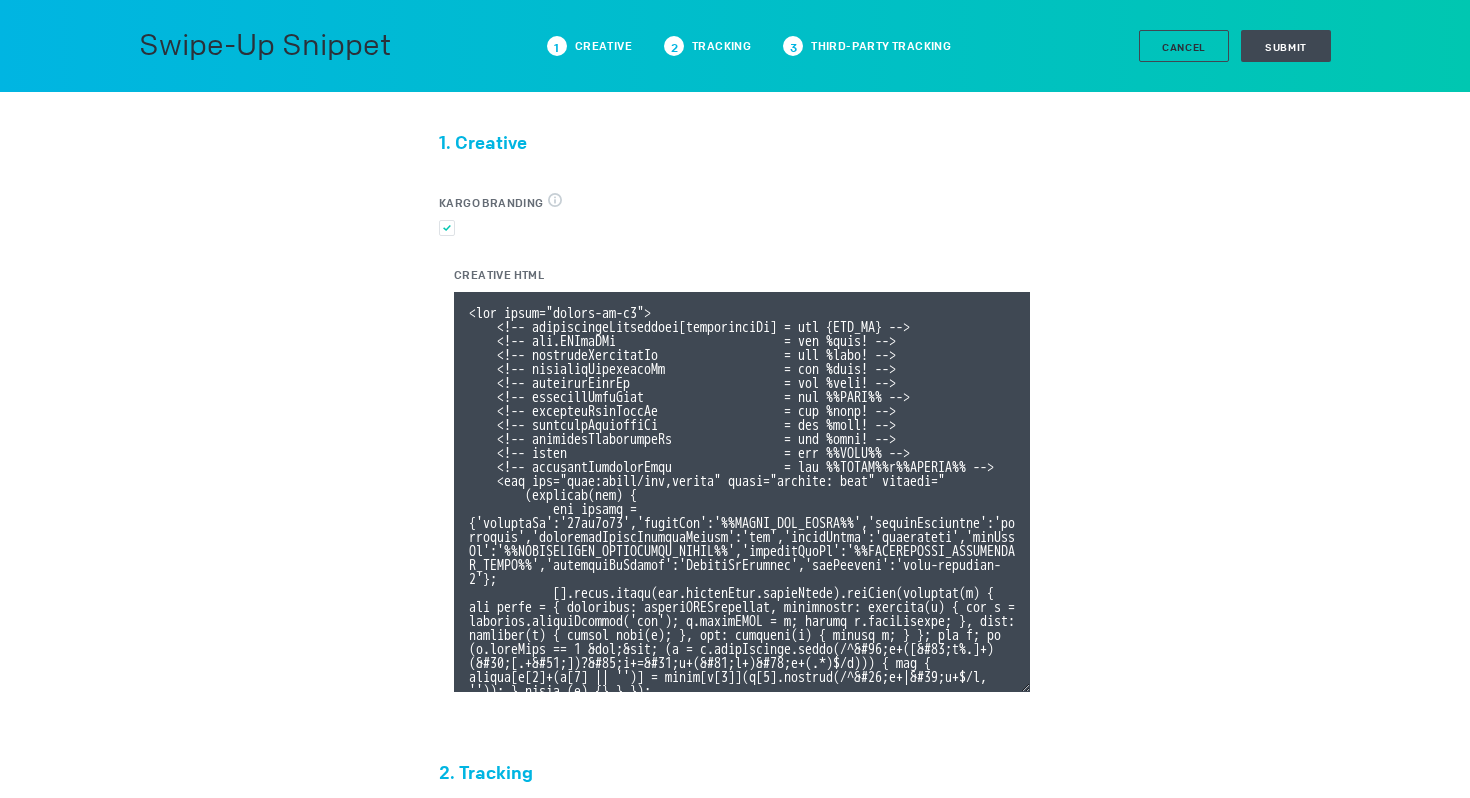 scroll, scrollTop: 358, scrollLeft: 0, axis: vertical 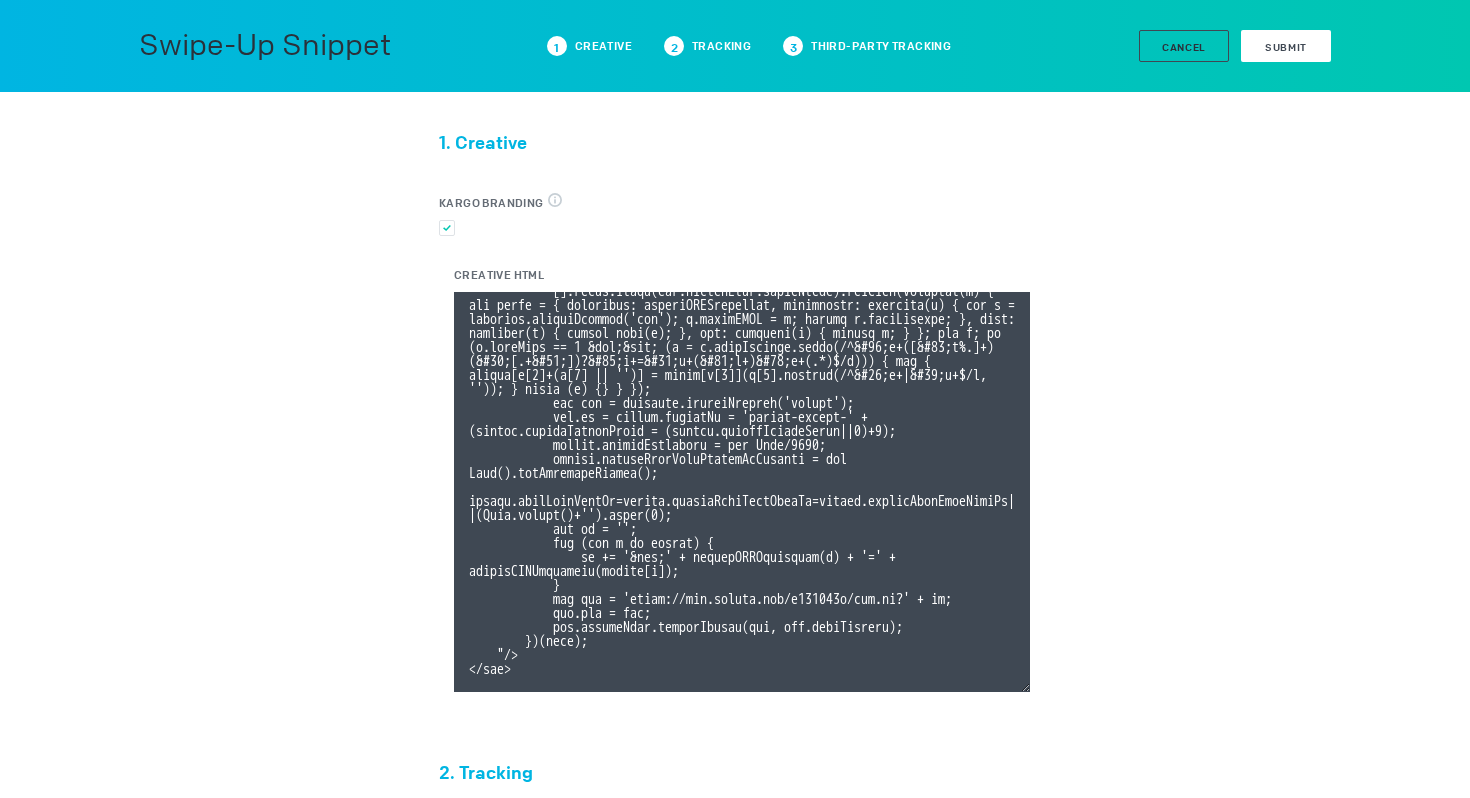 type on "<div class="celtra-ad-v3">
<!-- passthroughParameters[impressionId] = raw {IMP_ID} -->
<!-- eas.JWVjaWQh                        = raw %ecid! -->
<!-- externalCreativeId                  = raw %ecid! -->
<!-- externalPlacementId                 = raw %epid! -->
<!-- externalSiteId                      = raw %esid! -->
<!-- externalSiteName                    = raw %%SITE%% -->
<!-- externalLineItemId                  = raw %eaid! -->
<!-- externalCampaignId                  = raw %ebuy! -->
<!-- externalAdvertiserId                = raw %eadv! -->
<!-- coppa                               = raw %%TFCD%% -->
<!-- externalCreativeSize                = raw %%WIDTH%%x%%HEIGHT%% -->
<img src="data:image/png,celtra" style="display: none" onerror="
(function(img) {
var params = {'accountId':'13be8f66','clickUrl':'%%CLICK_URL_UNESC%%','expandDirection':'undefined','preferredClickThroughWindow':'new','clickEvent':'advertiser','iosAdvId':'%%ADVERTISIN..." 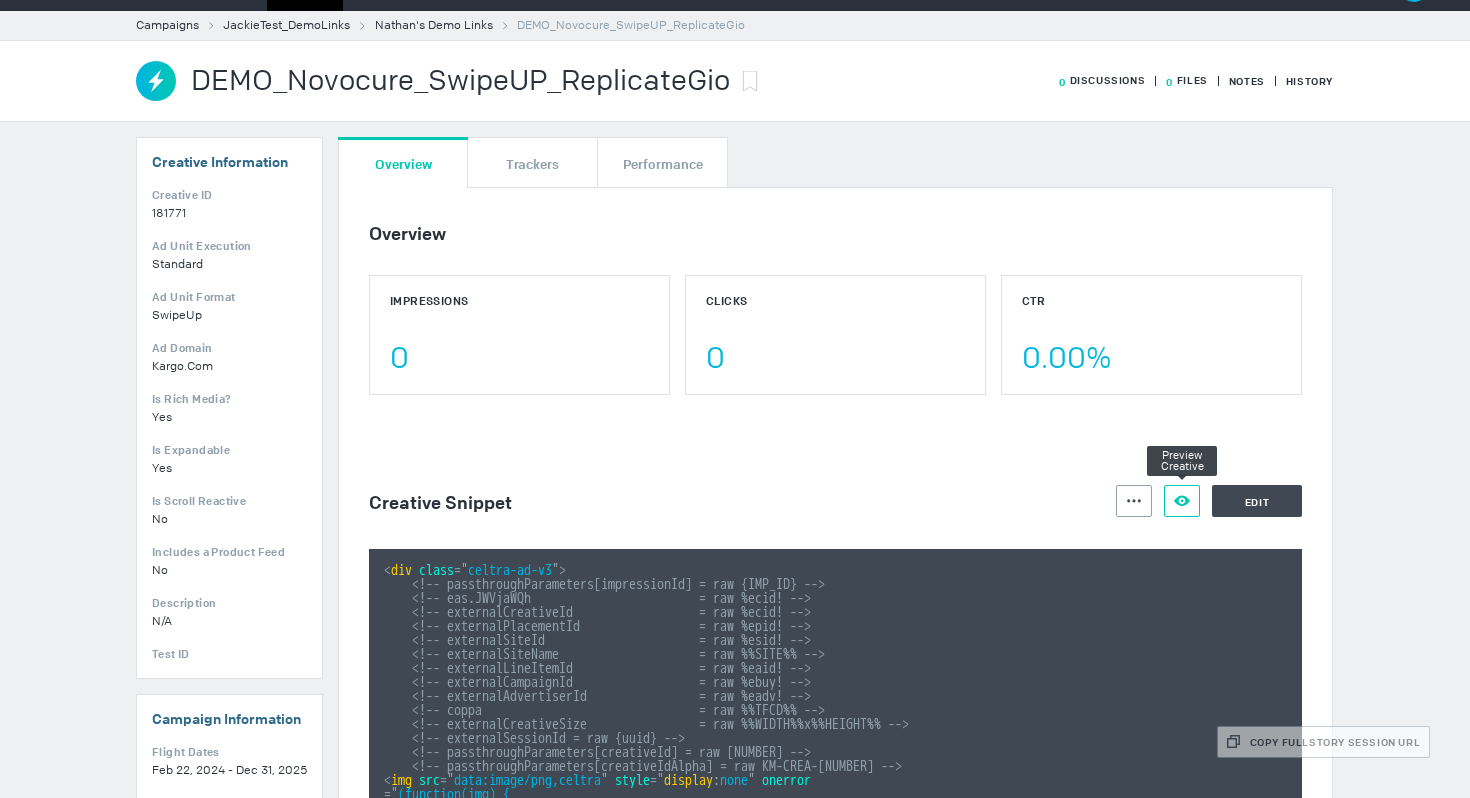 click on "Preview Creative" at bounding box center (1182, 501) 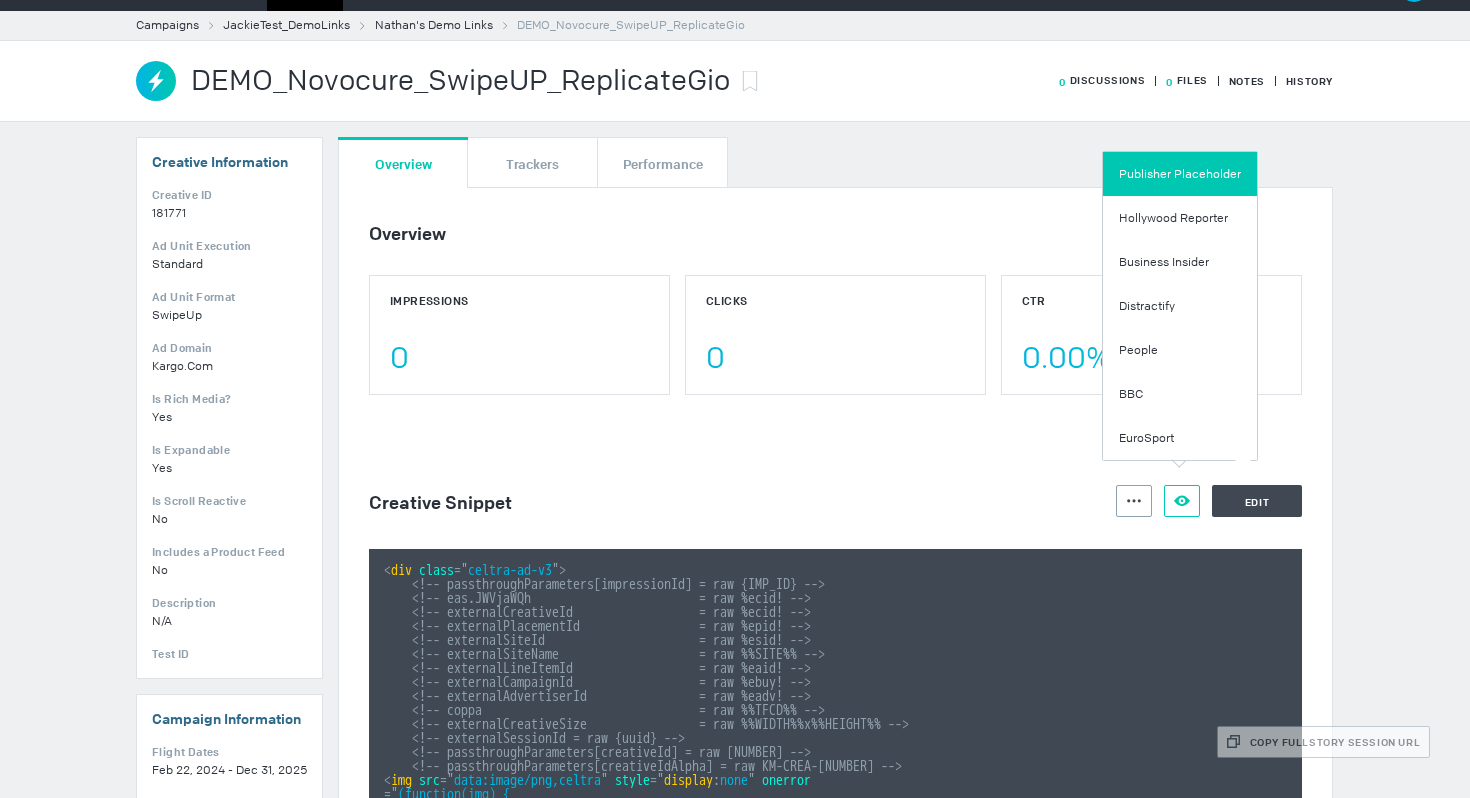 click on "Publisher Placeholder" at bounding box center (1180, 174) 